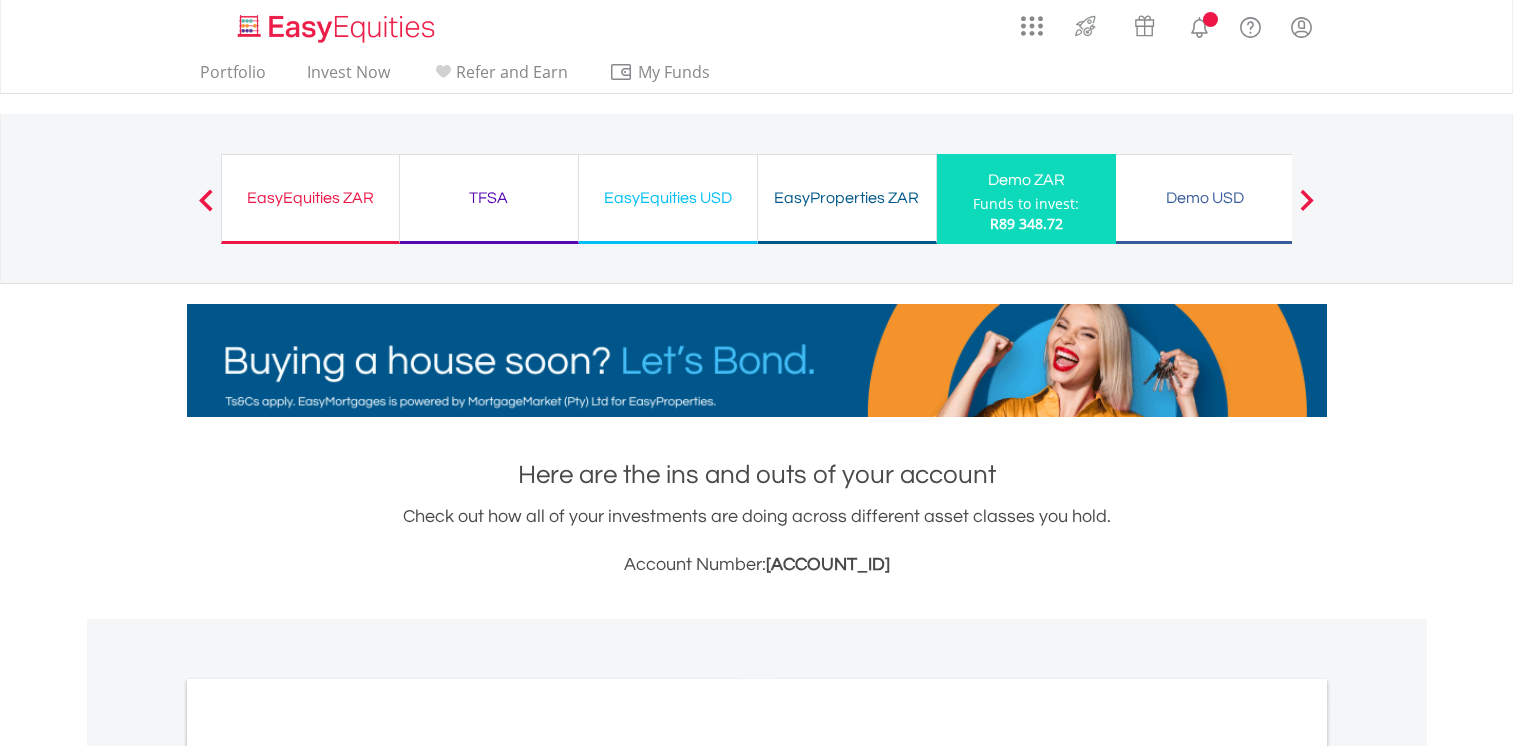 scroll, scrollTop: 0, scrollLeft: 0, axis: both 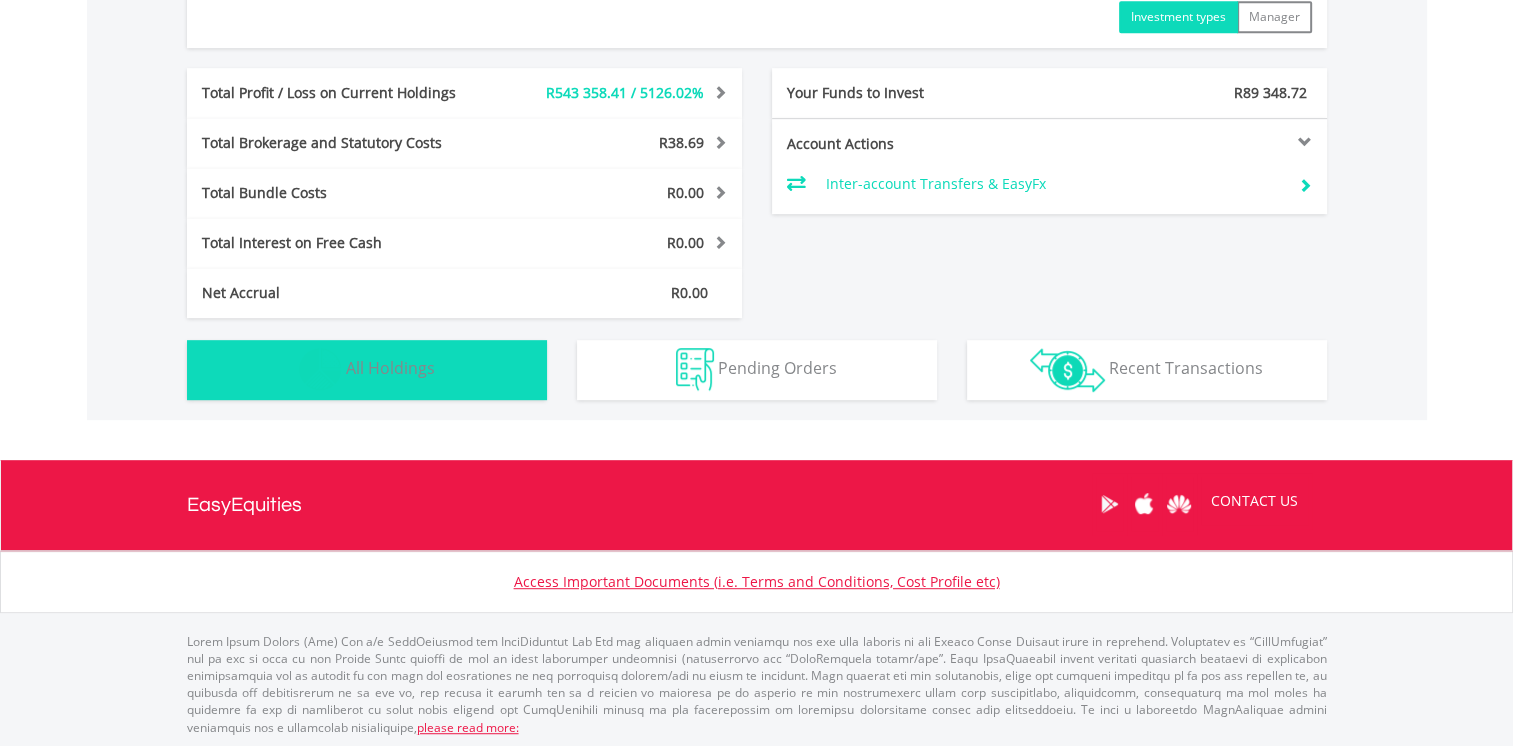 click on "All Holdings" at bounding box center [390, 368] 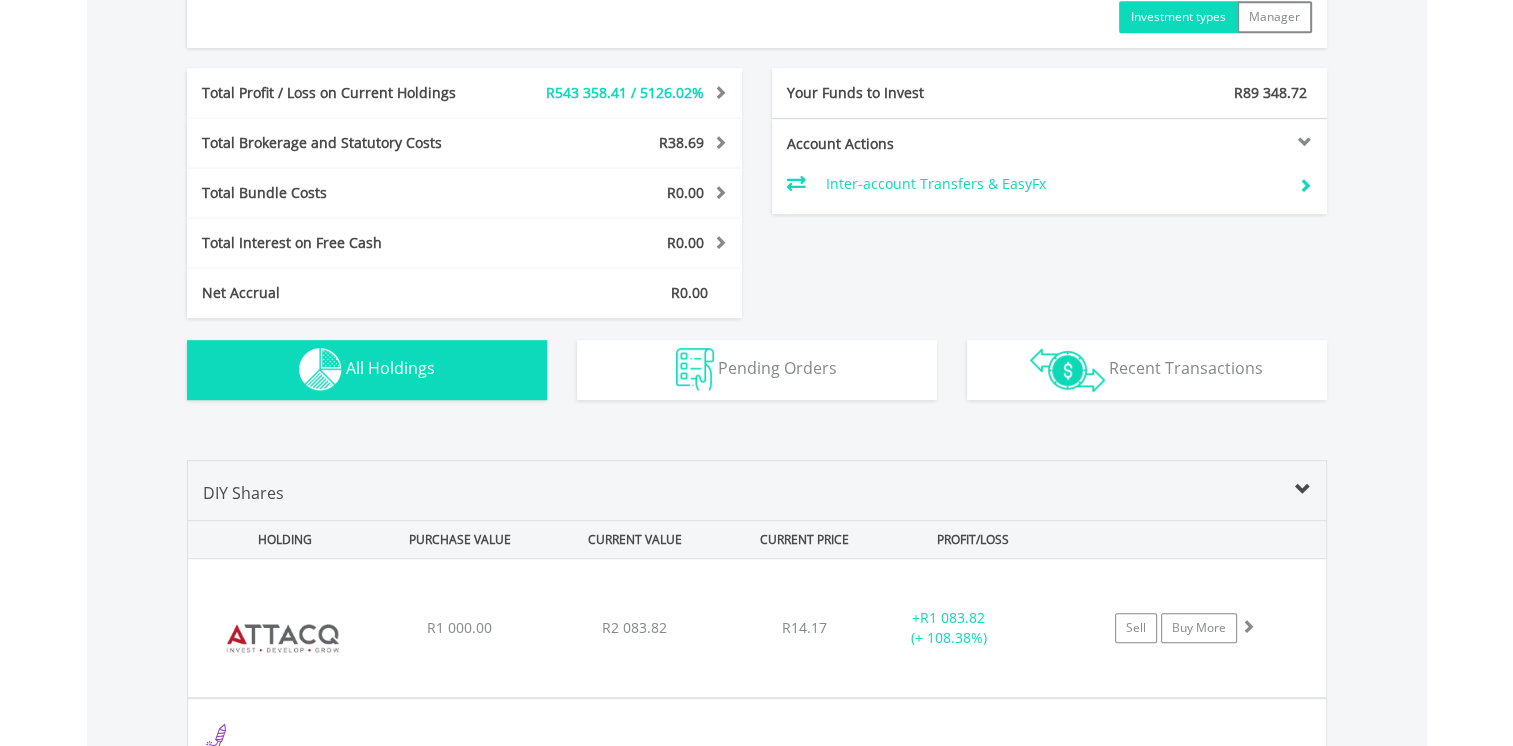 scroll, scrollTop: 1441, scrollLeft: 0, axis: vertical 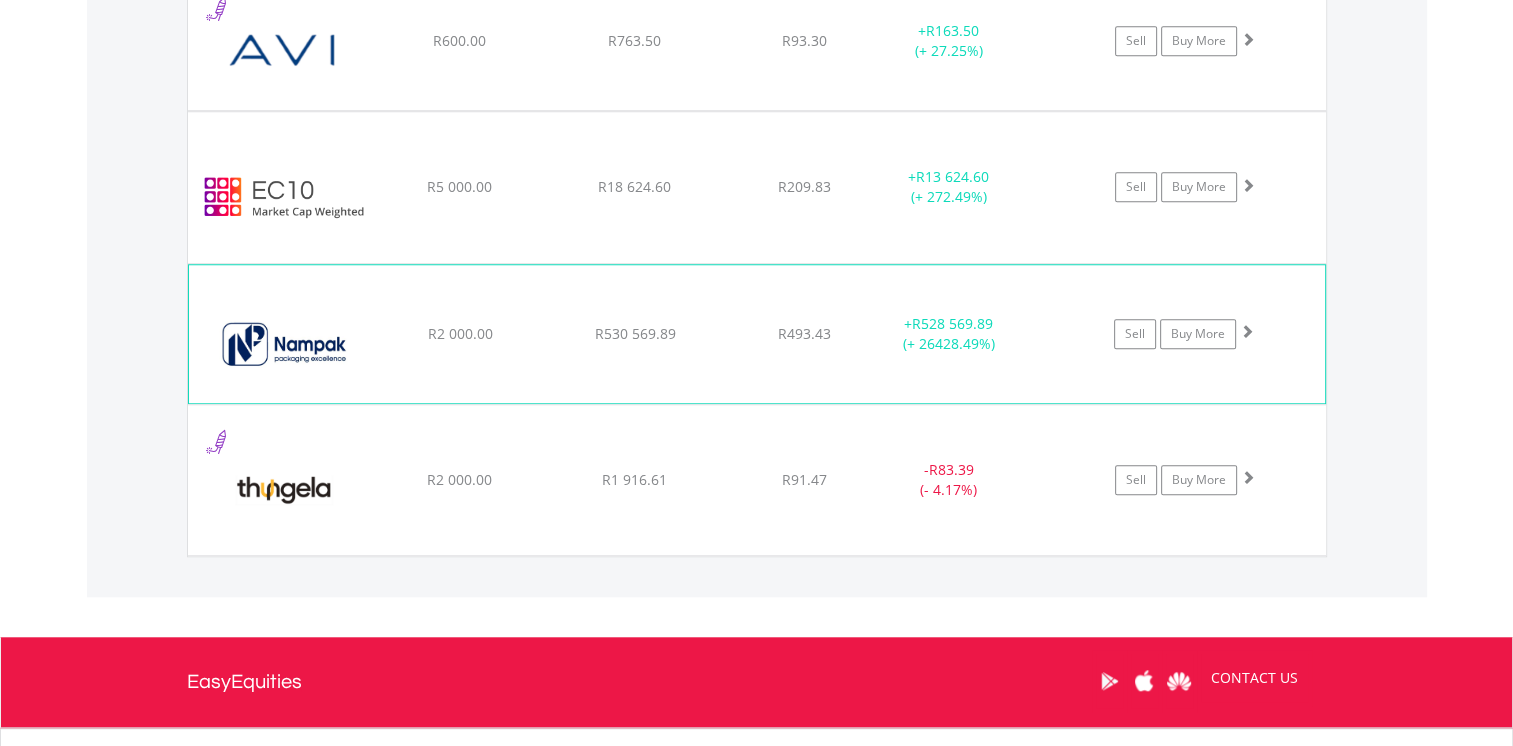 click on "﻿
Nampak Limited
R2 000.00
R530 569.89
R493.43
+  R528 569.89 (+ 26428.49%)
Sell
Buy More" at bounding box center (757, -99) 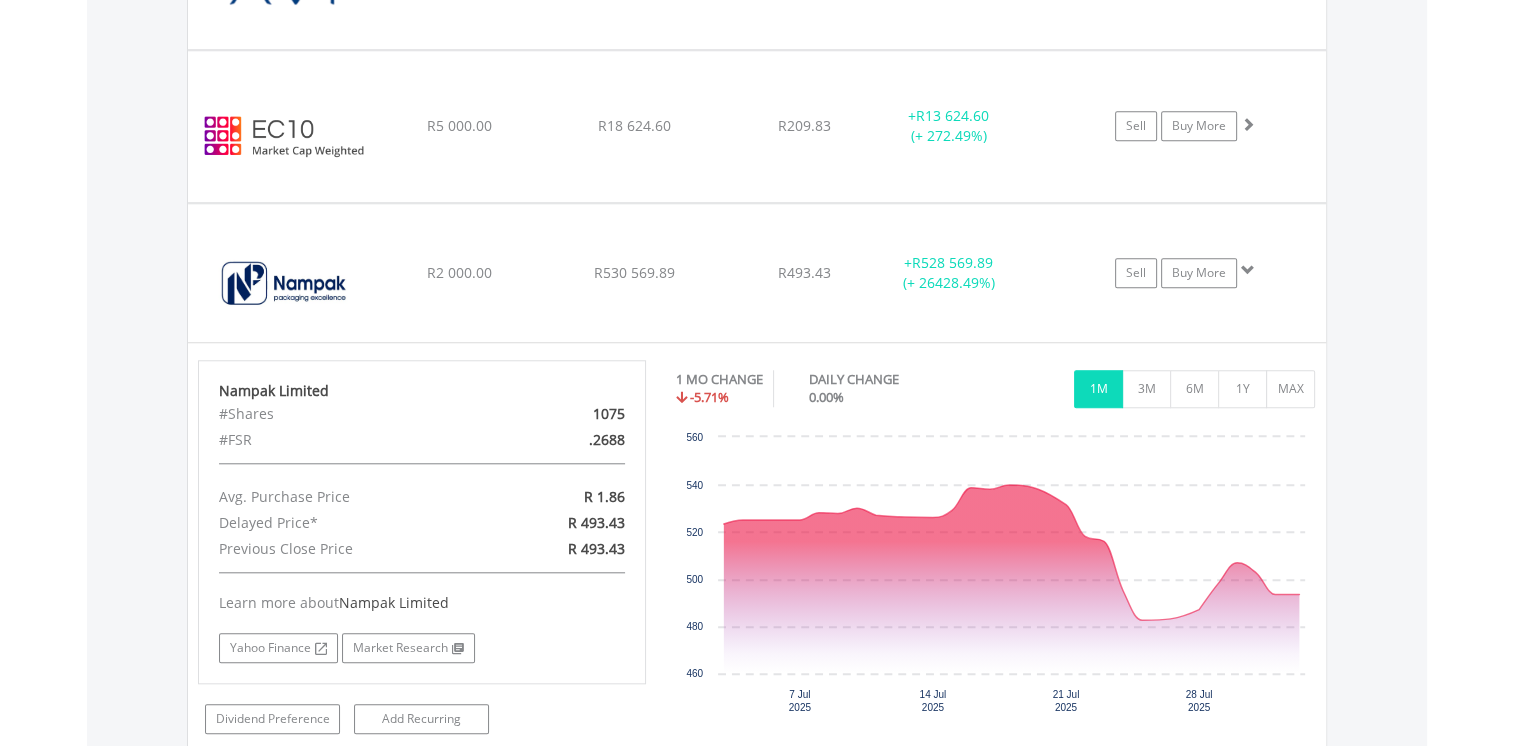 scroll, scrollTop: 1833, scrollLeft: 0, axis: vertical 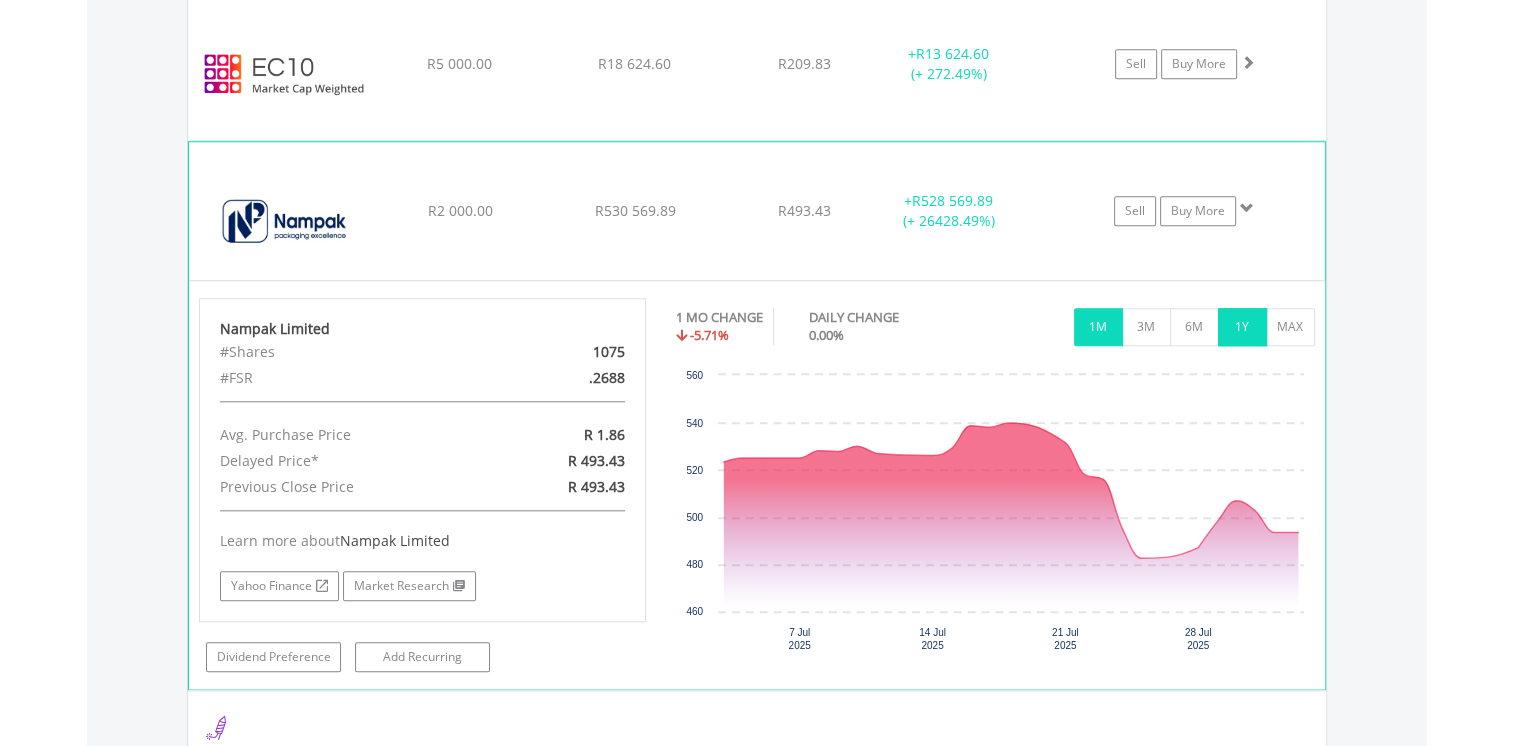 click on "1Y" at bounding box center [1242, 327] 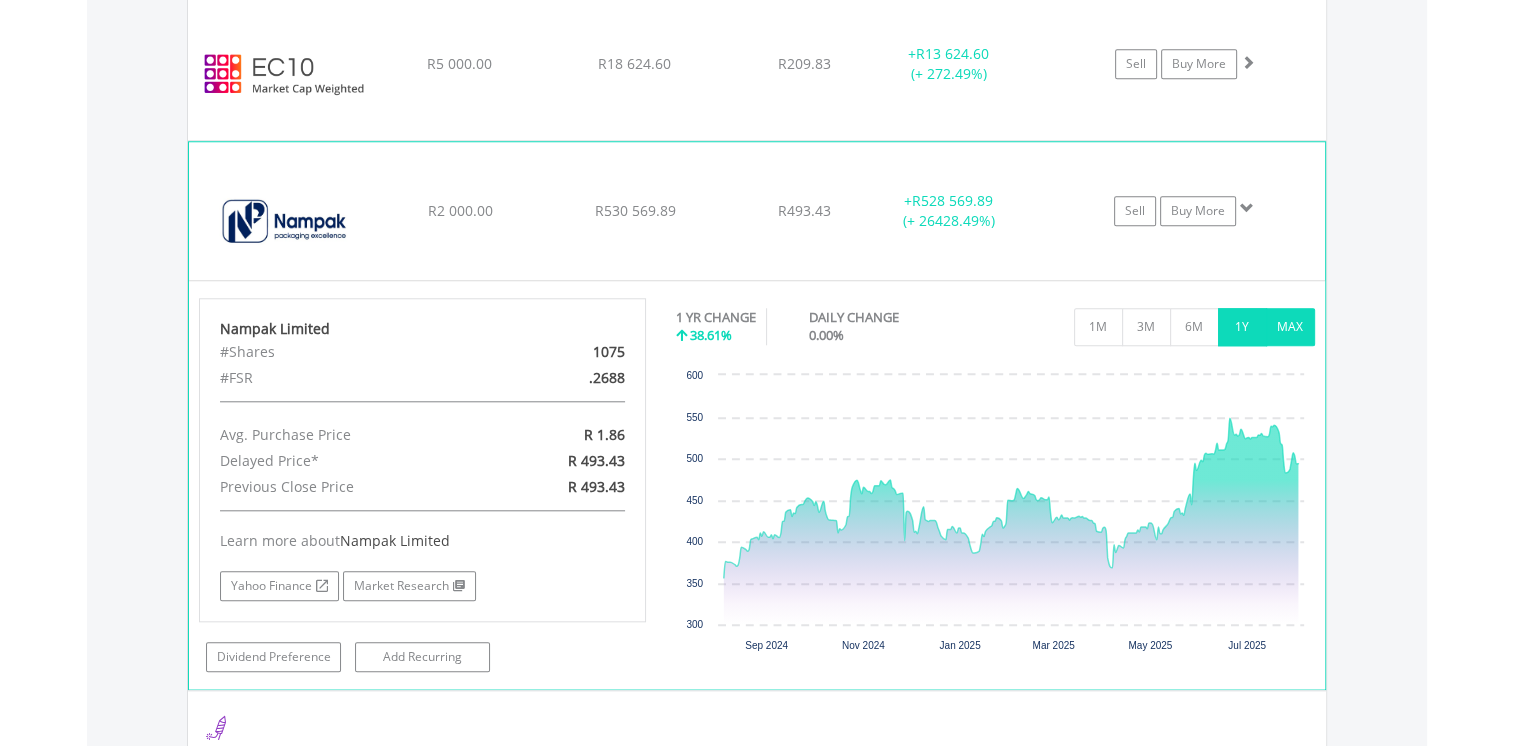 click on "MAX" at bounding box center [1290, 327] 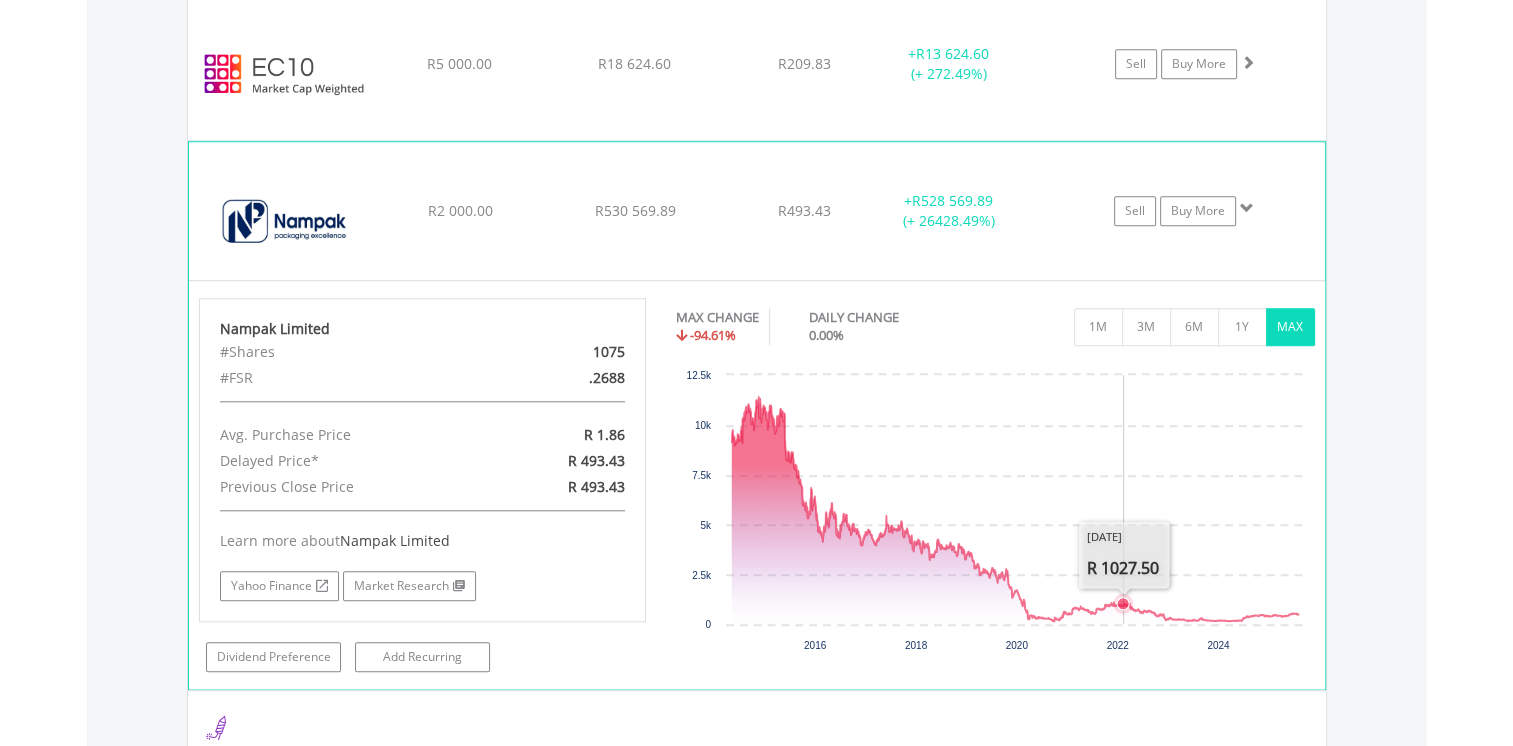 click 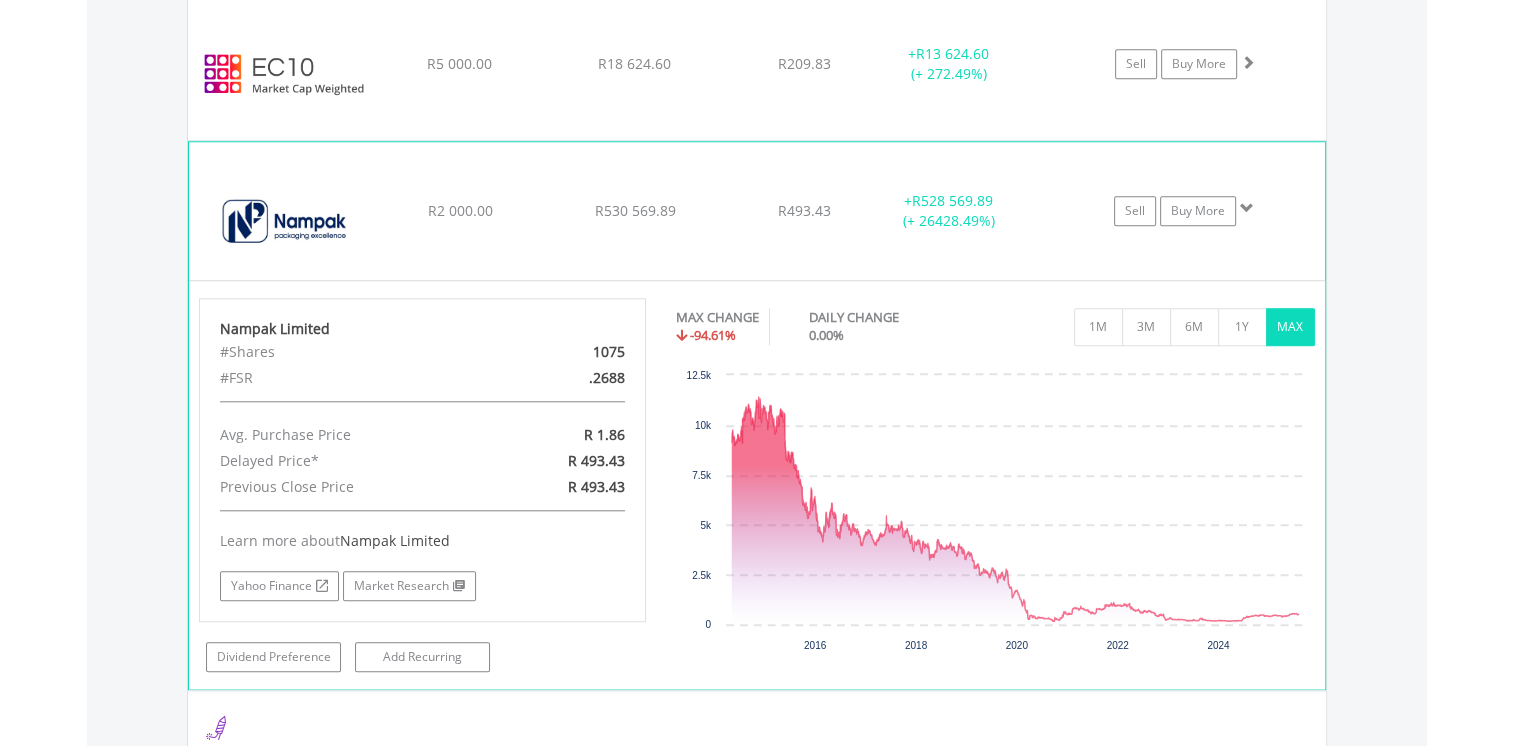 click on "Sell
Buy More" at bounding box center (1195, -222) 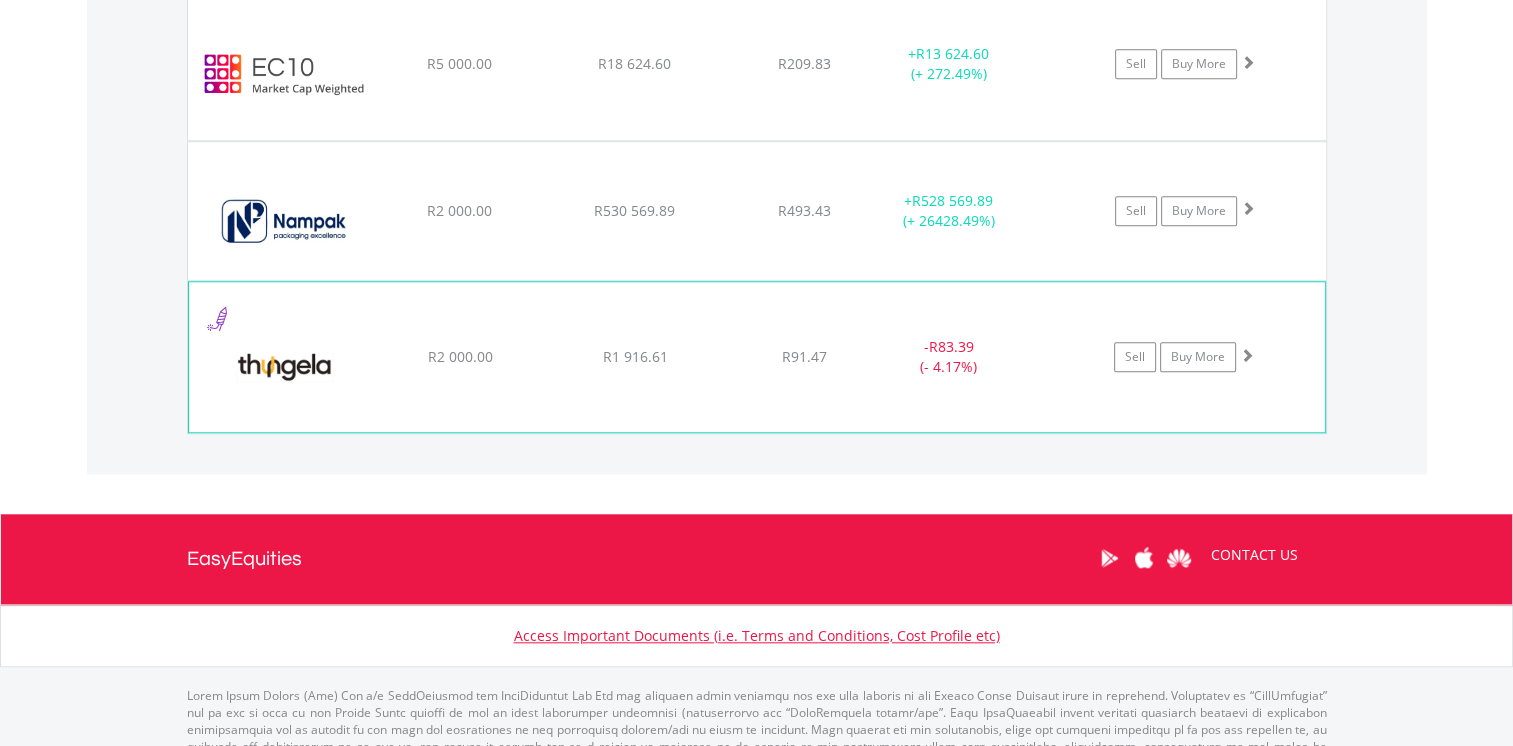 click on "-  R83.39 (- 4.17%)" at bounding box center [948, 357] 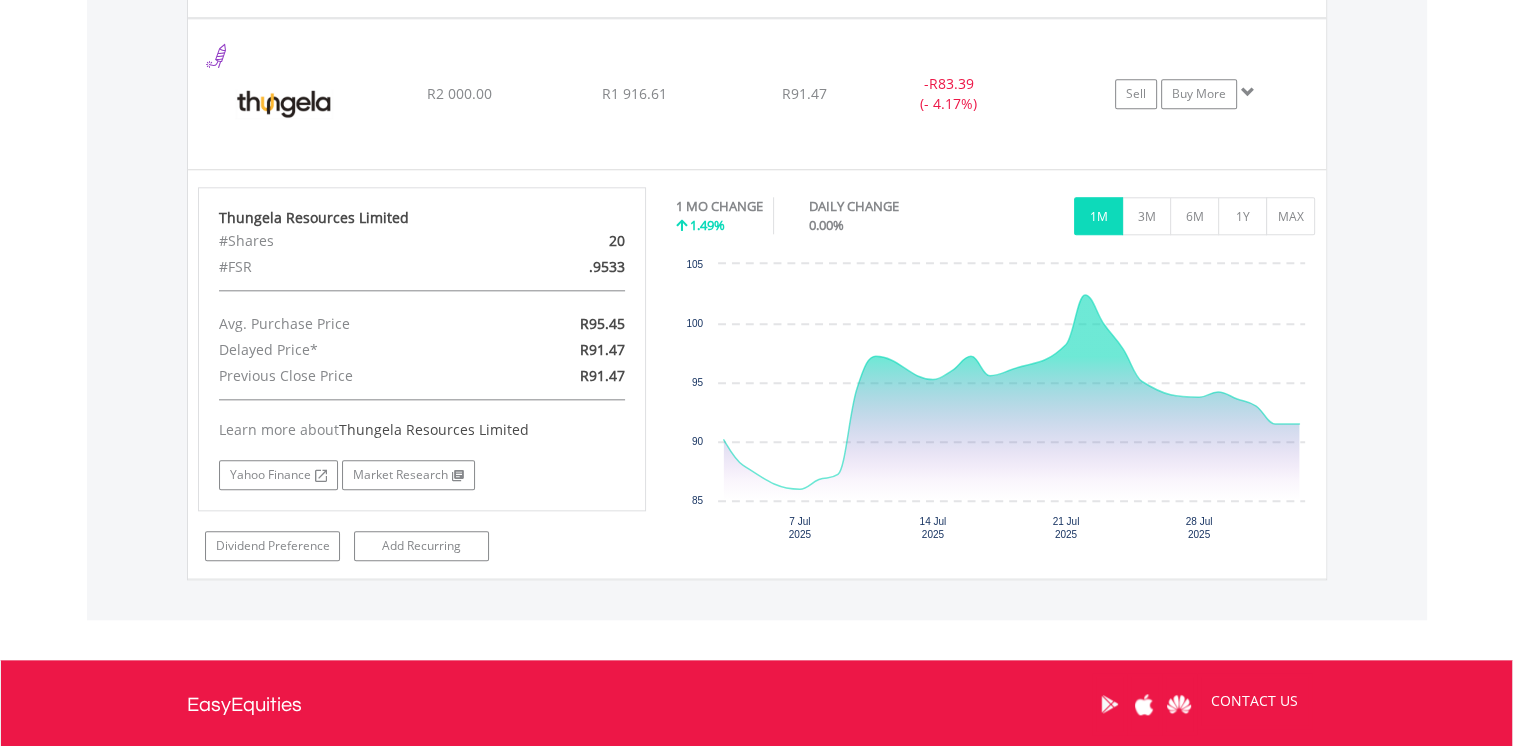 scroll, scrollTop: 2103, scrollLeft: 0, axis: vertical 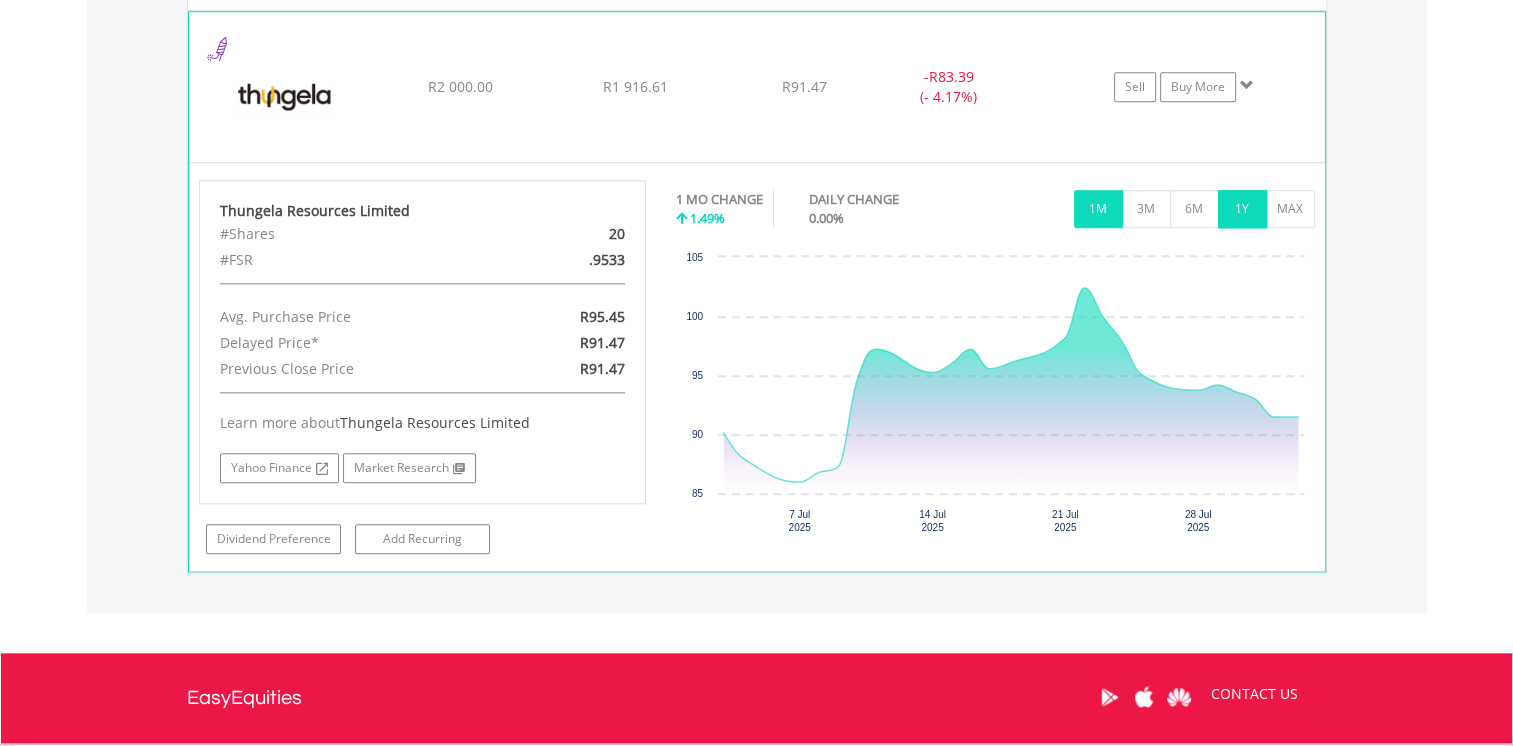 click on "1Y" at bounding box center [1242, 209] 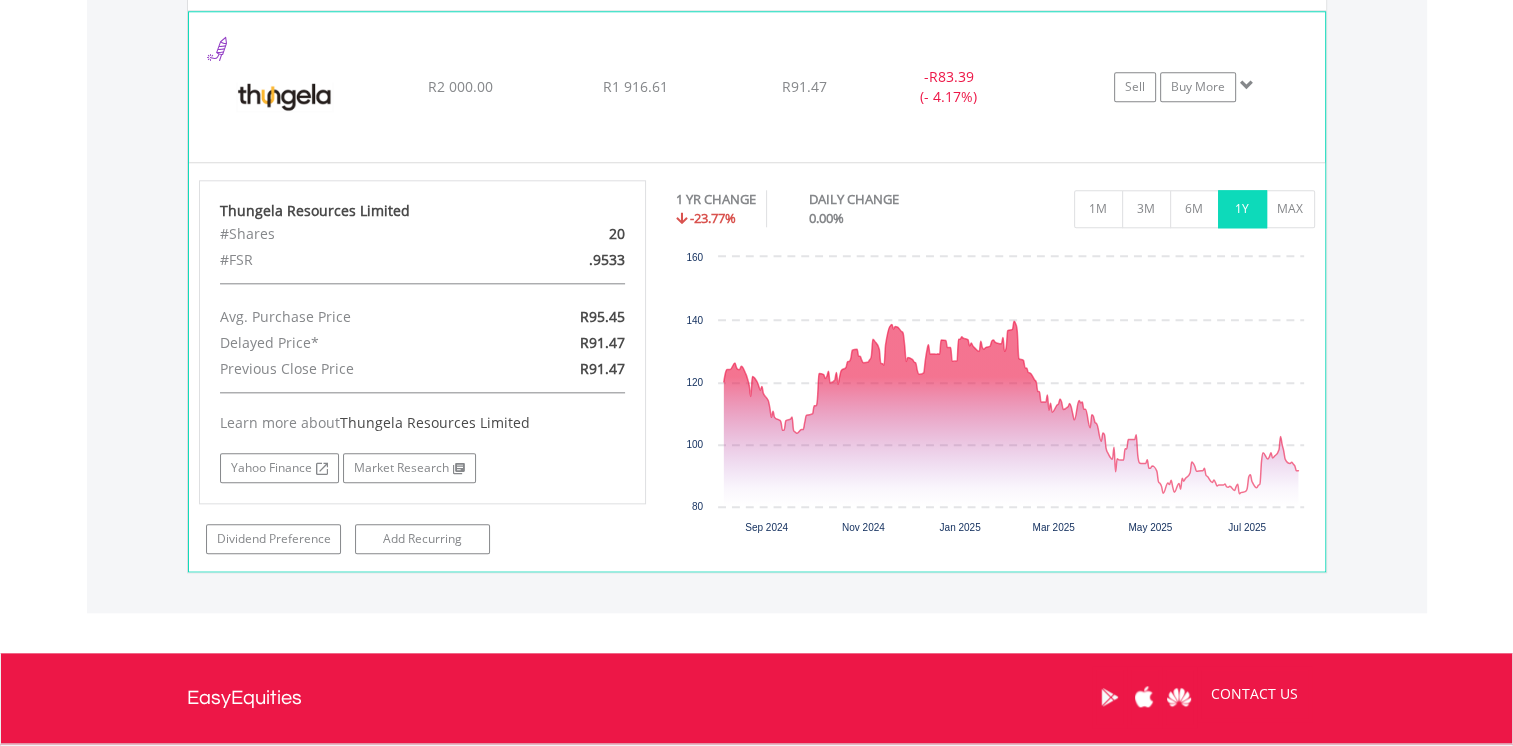 click at bounding box center [1247, 85] 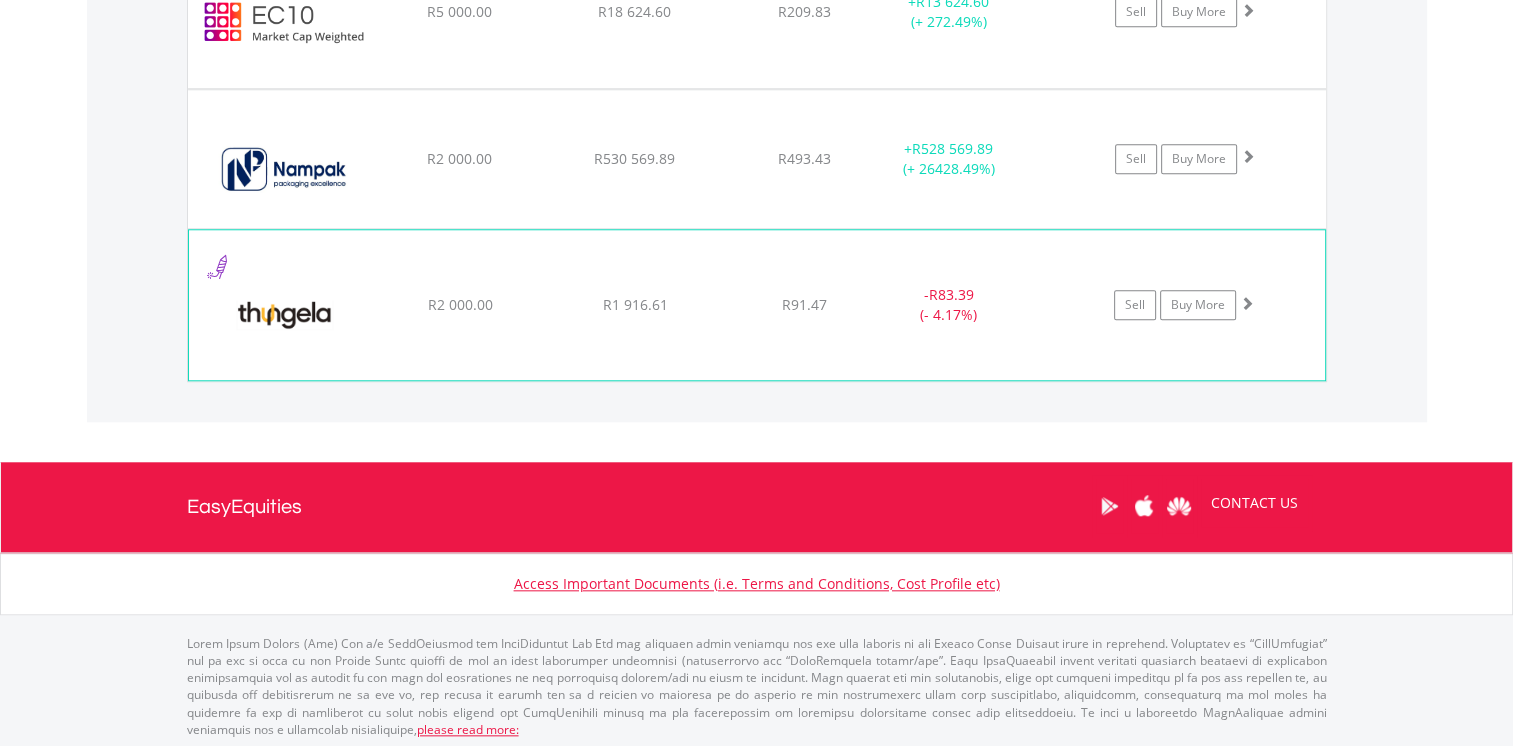scroll, scrollTop: 1884, scrollLeft: 0, axis: vertical 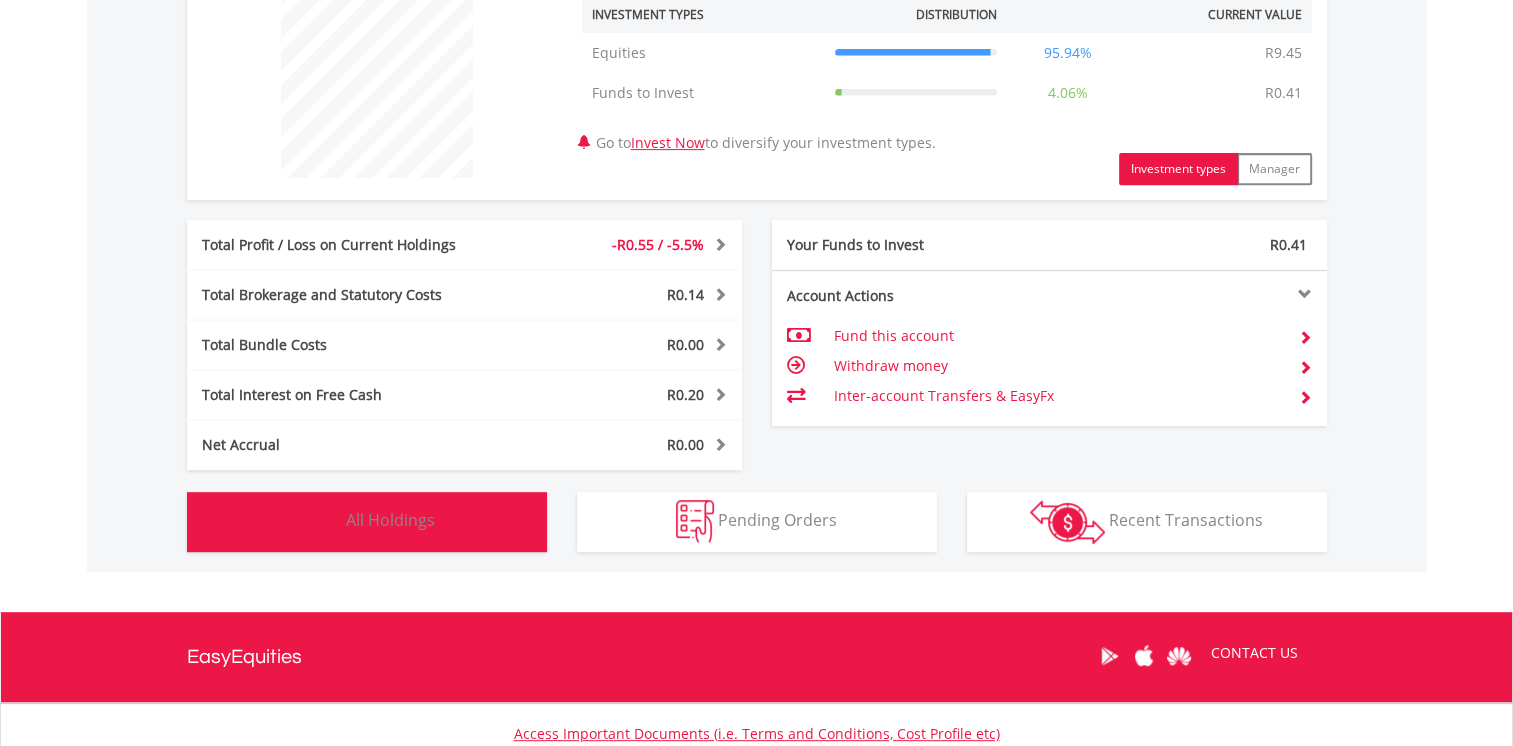 click on "All Holdings" at bounding box center [390, 520] 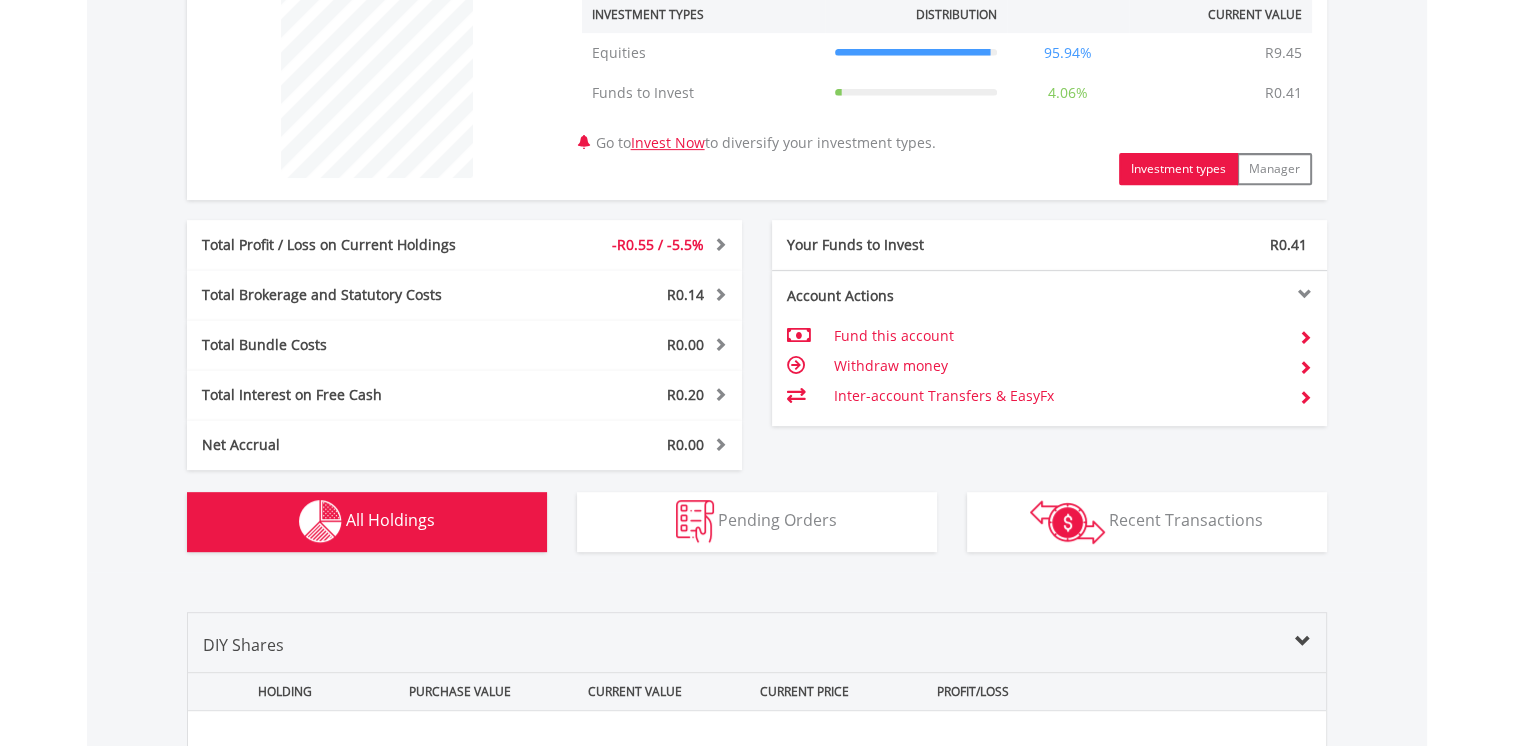 scroll, scrollTop: 1401, scrollLeft: 0, axis: vertical 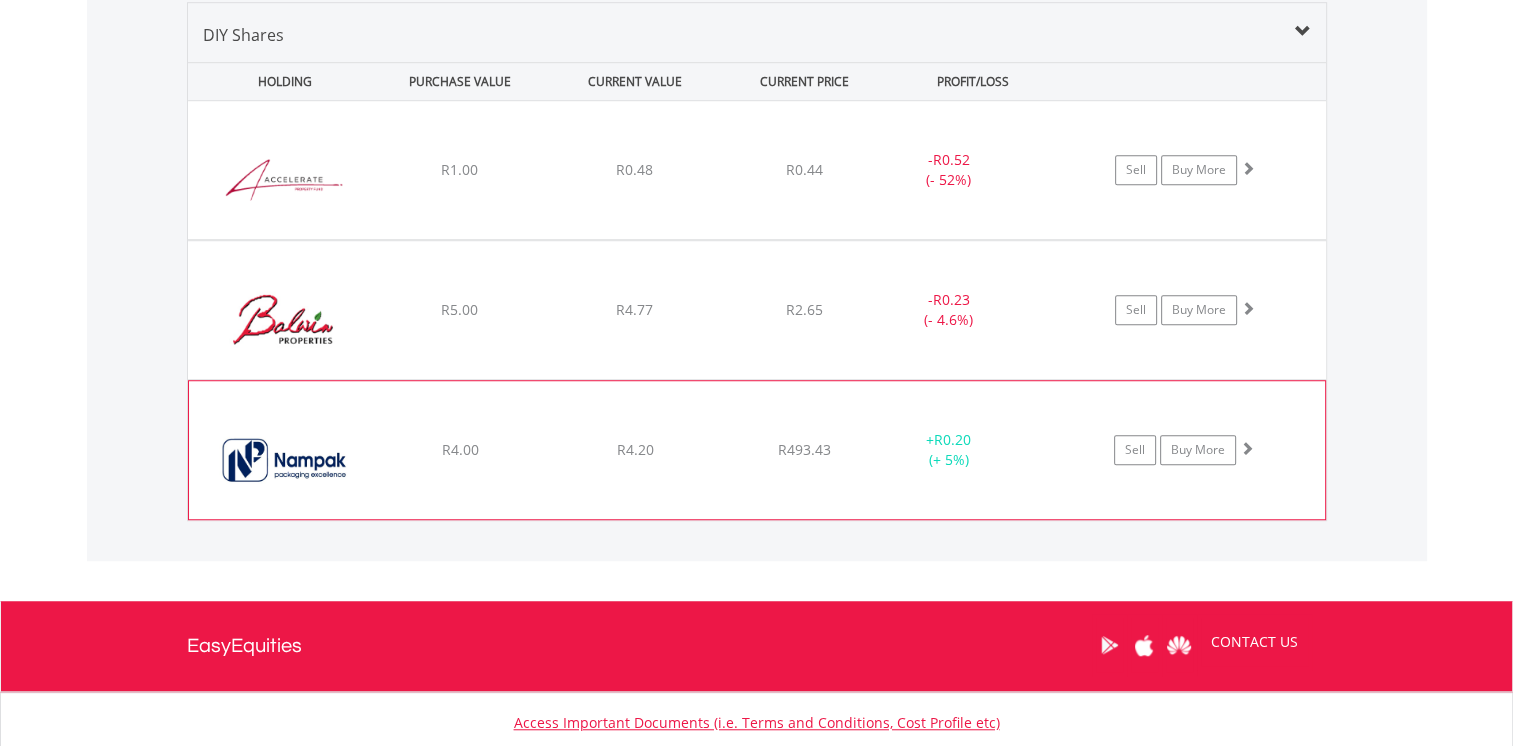 click on "﻿
Nampak Limited
R4.00
R4.20
R493.43
+  R0.20 (+ 5%)
Sell
Buy More" at bounding box center [757, 170] 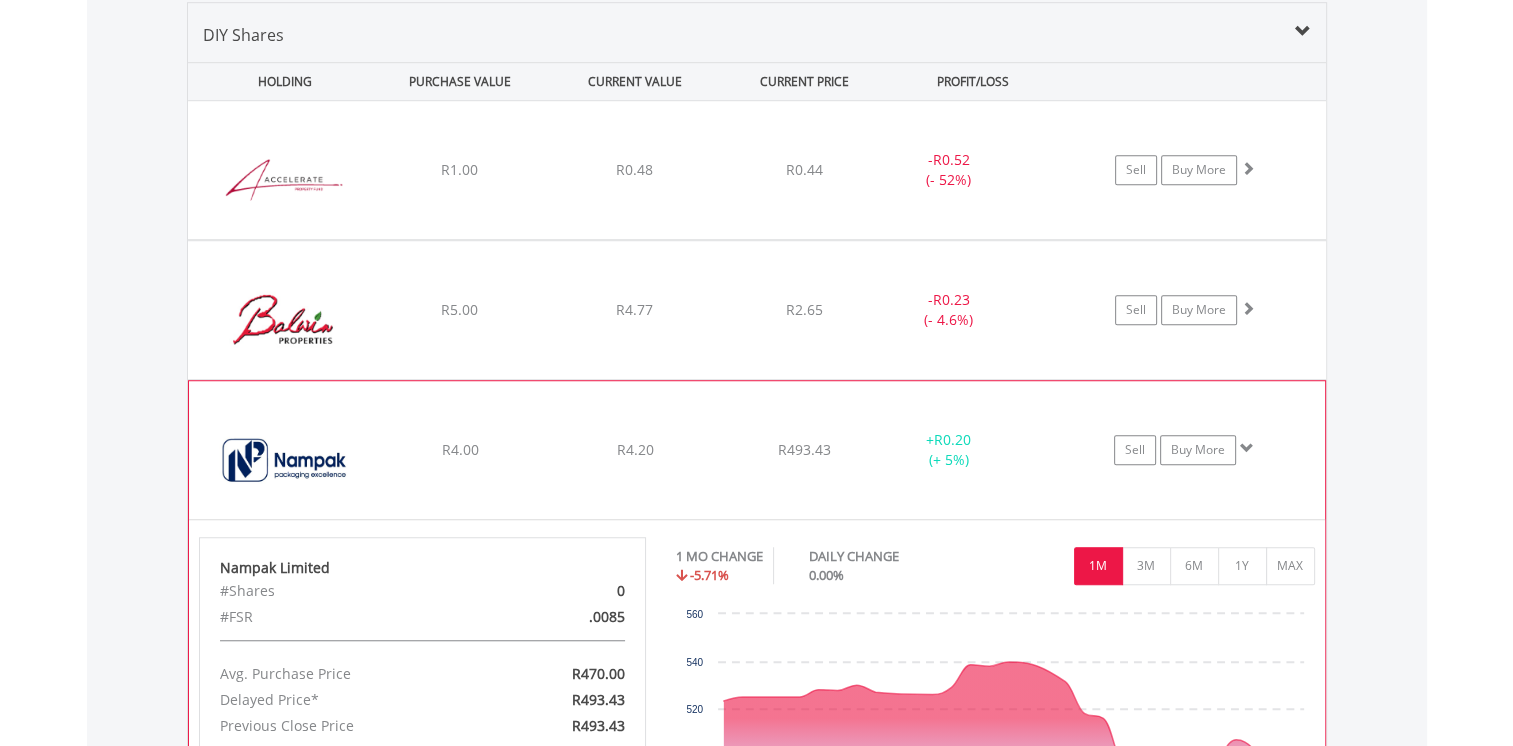 click on "﻿
Nampak Limited
R4.00
R4.20
R493.43
+  R0.20 (+ 5%)
Sell
Buy More" at bounding box center (757, 170) 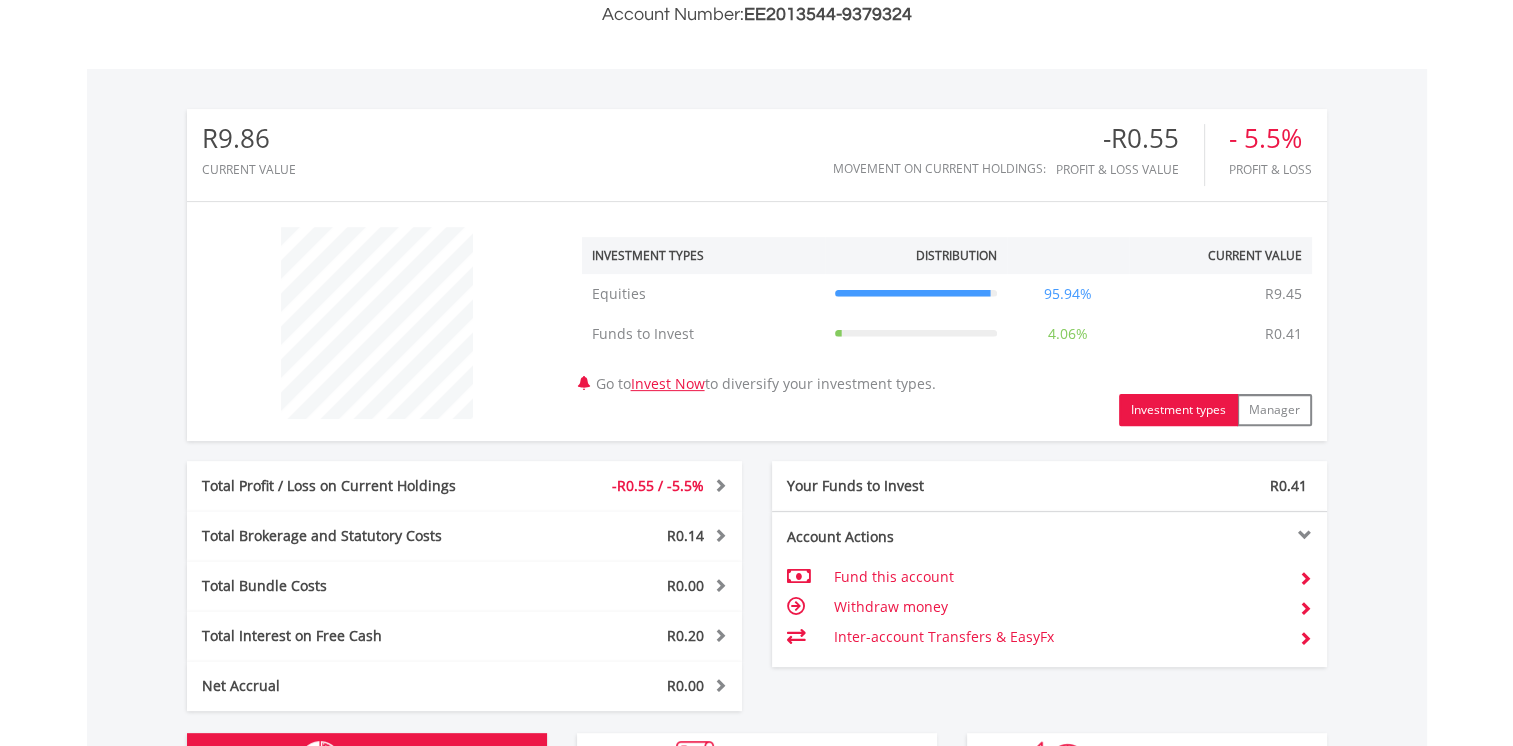 scroll, scrollTop: 540, scrollLeft: 0, axis: vertical 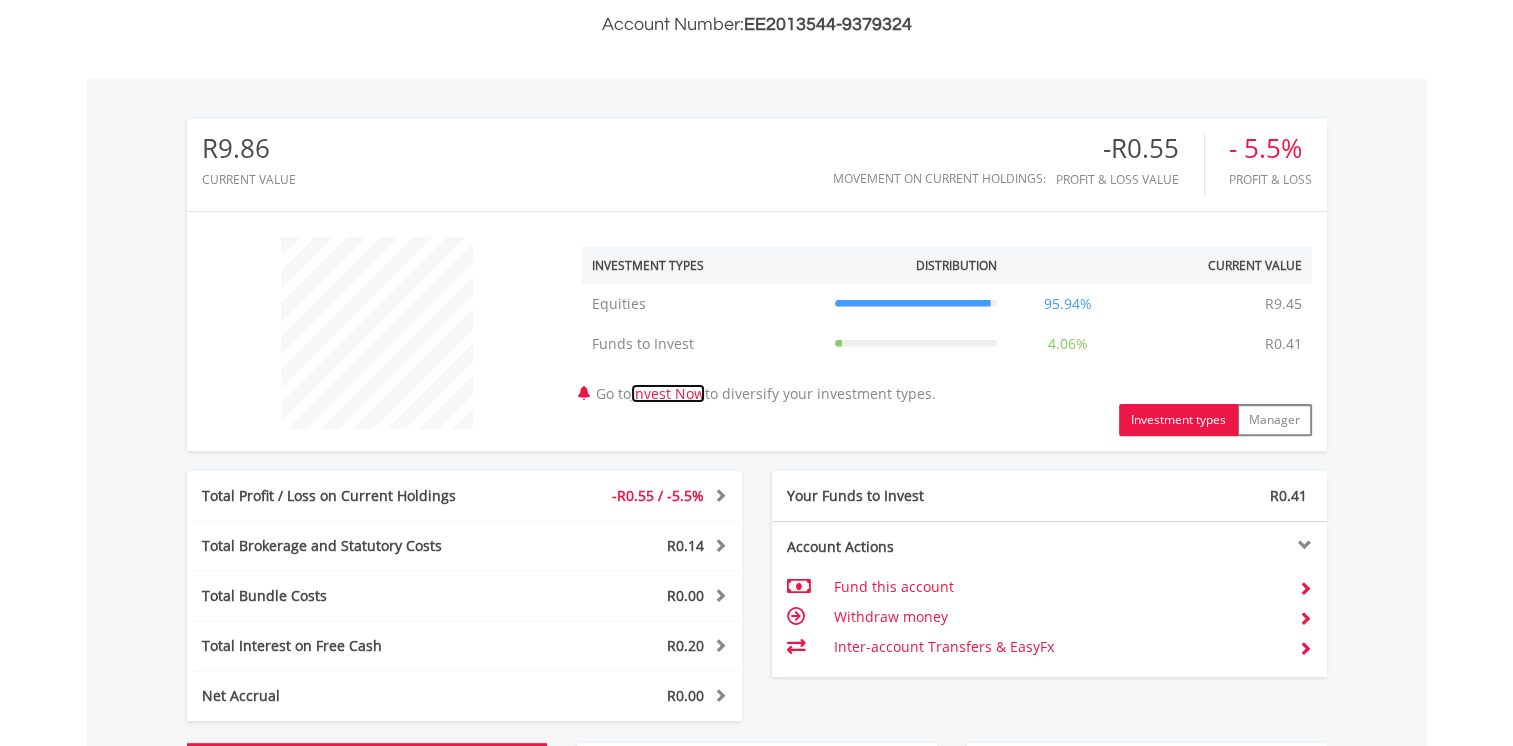 click on "Invest Now" at bounding box center [668, 393] 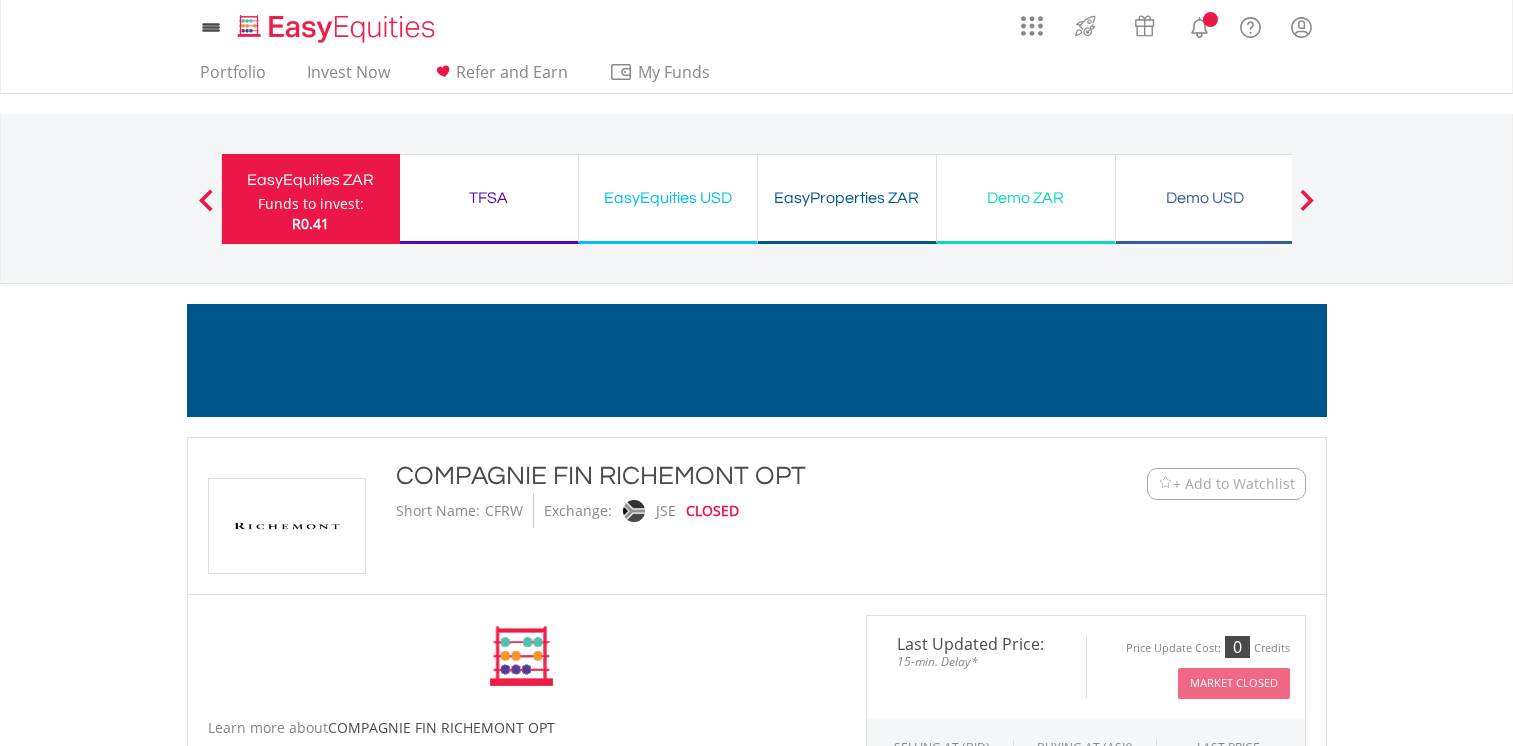 scroll, scrollTop: 0, scrollLeft: 0, axis: both 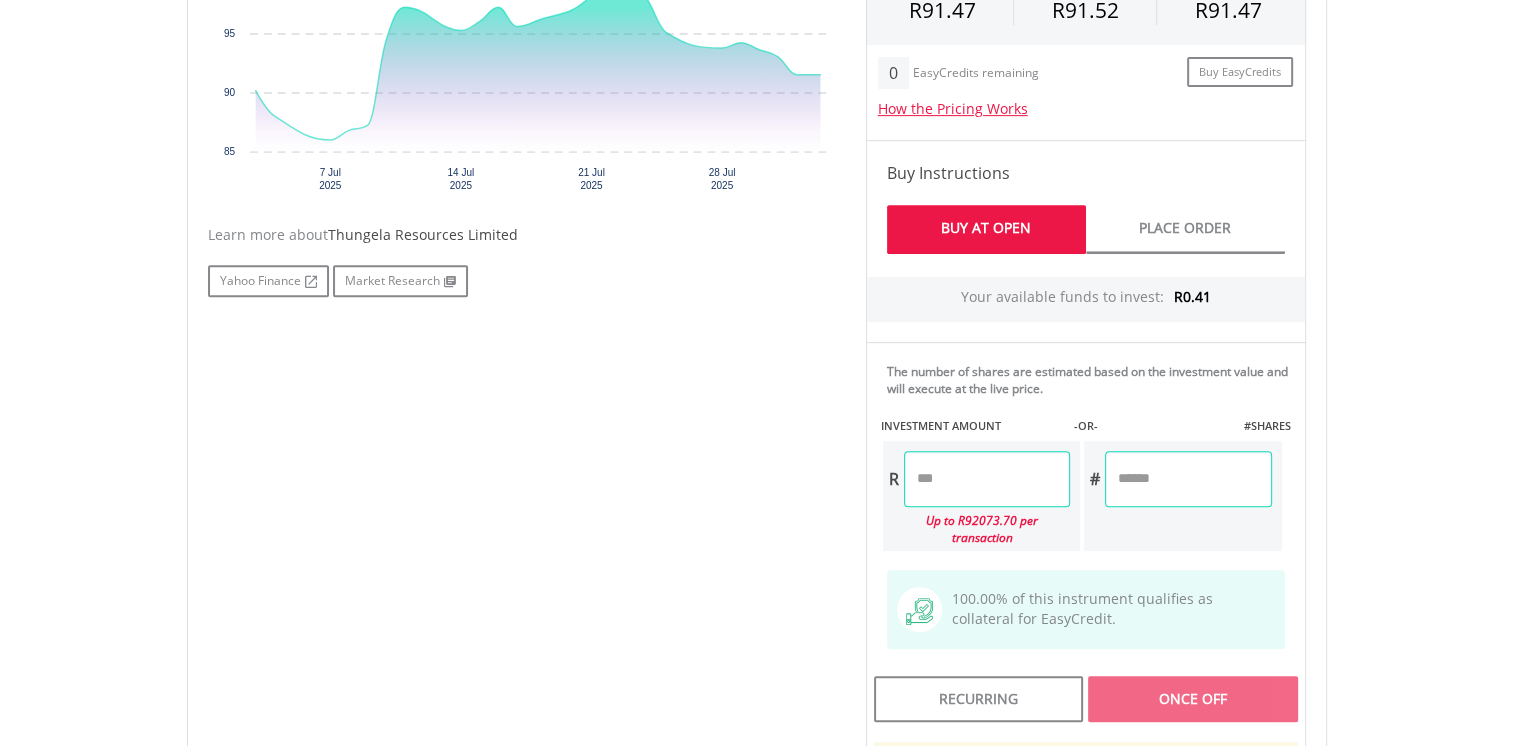 click at bounding box center [987, 479] 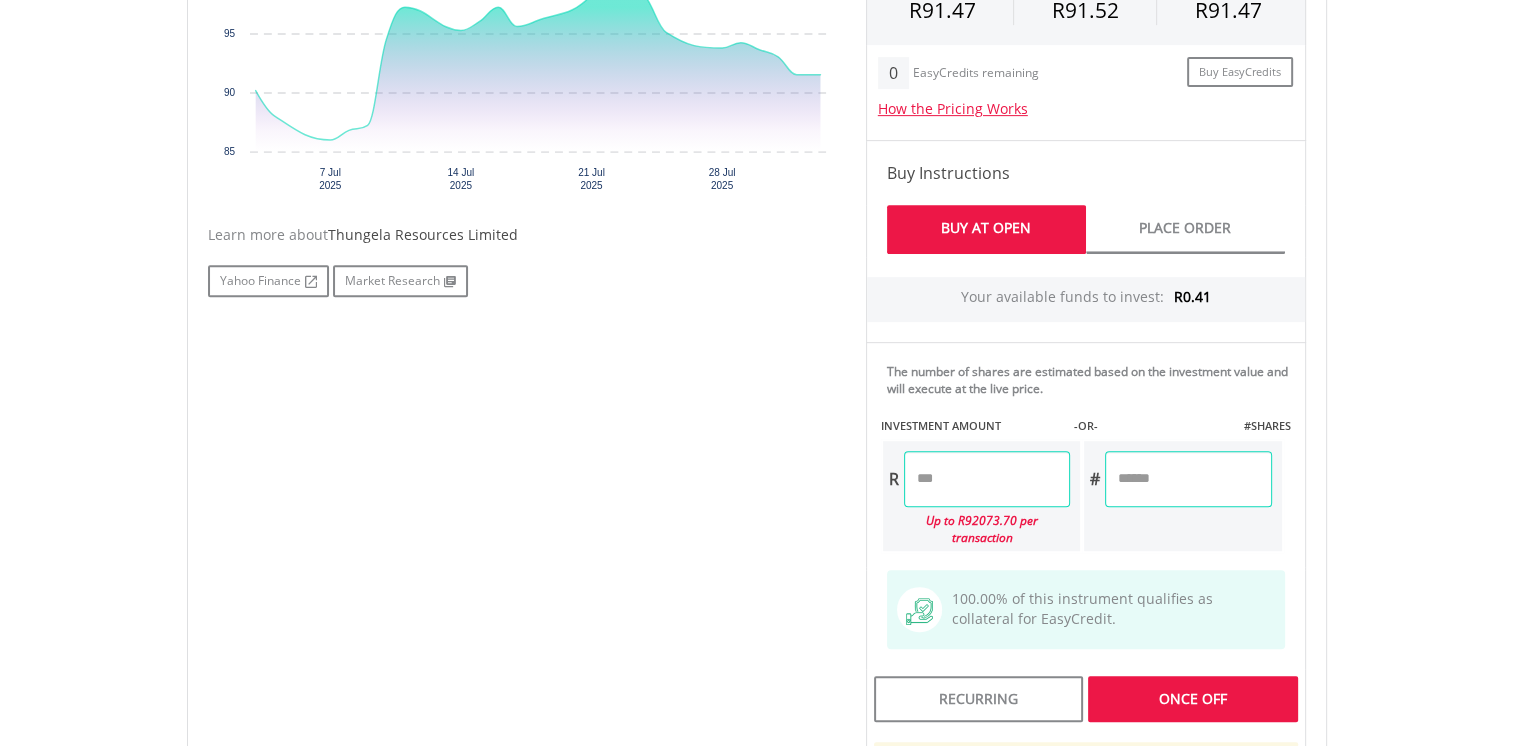 type on "*****" 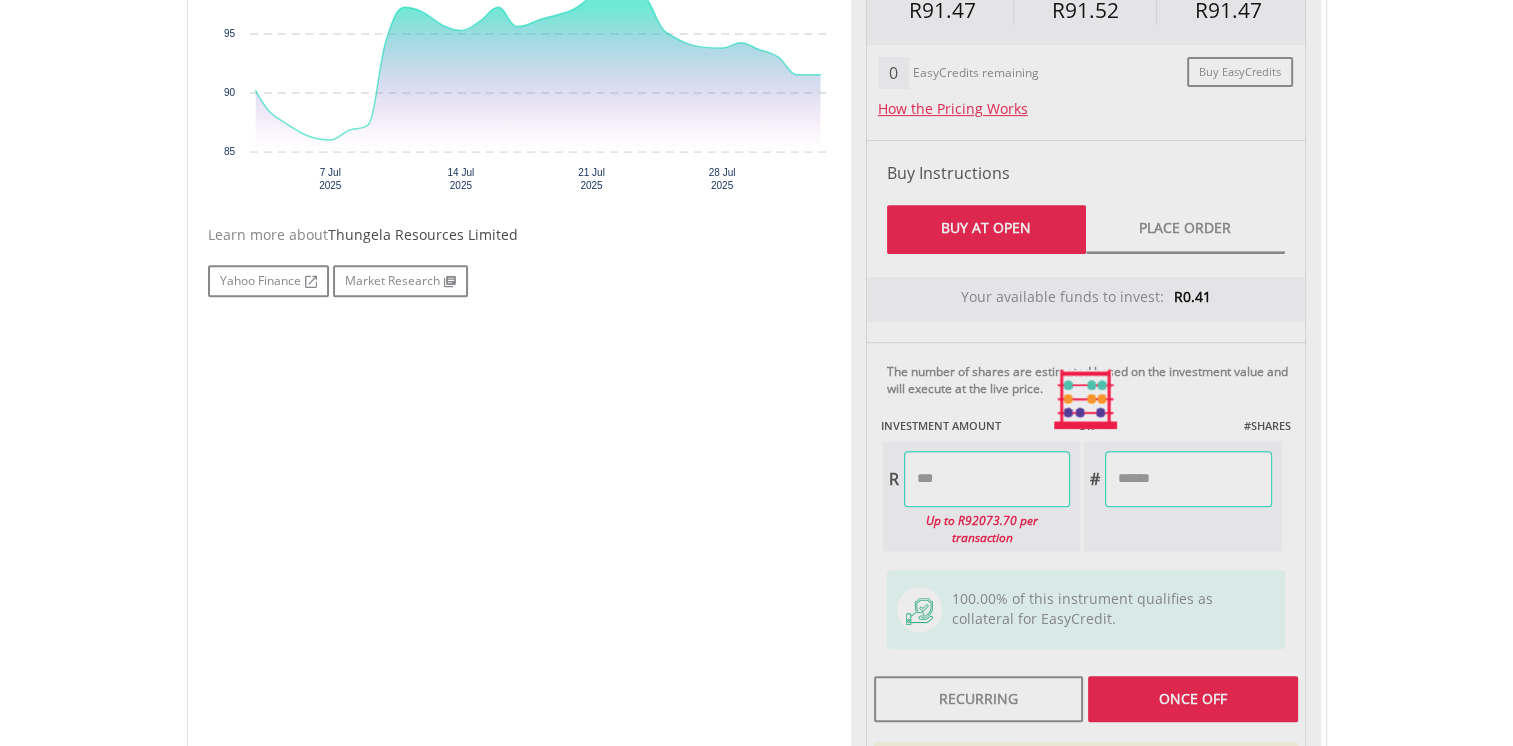 click on "Last Updated Price:
15-min. Delay*
Price Update Cost:
0
Credits
Market Closed
SELLING AT (BID)
BUYING AT                     (ASK)
LAST PRICE
R91.47
R91.52
R91.47
0
Buy EasyCredits" at bounding box center (1086, 399) 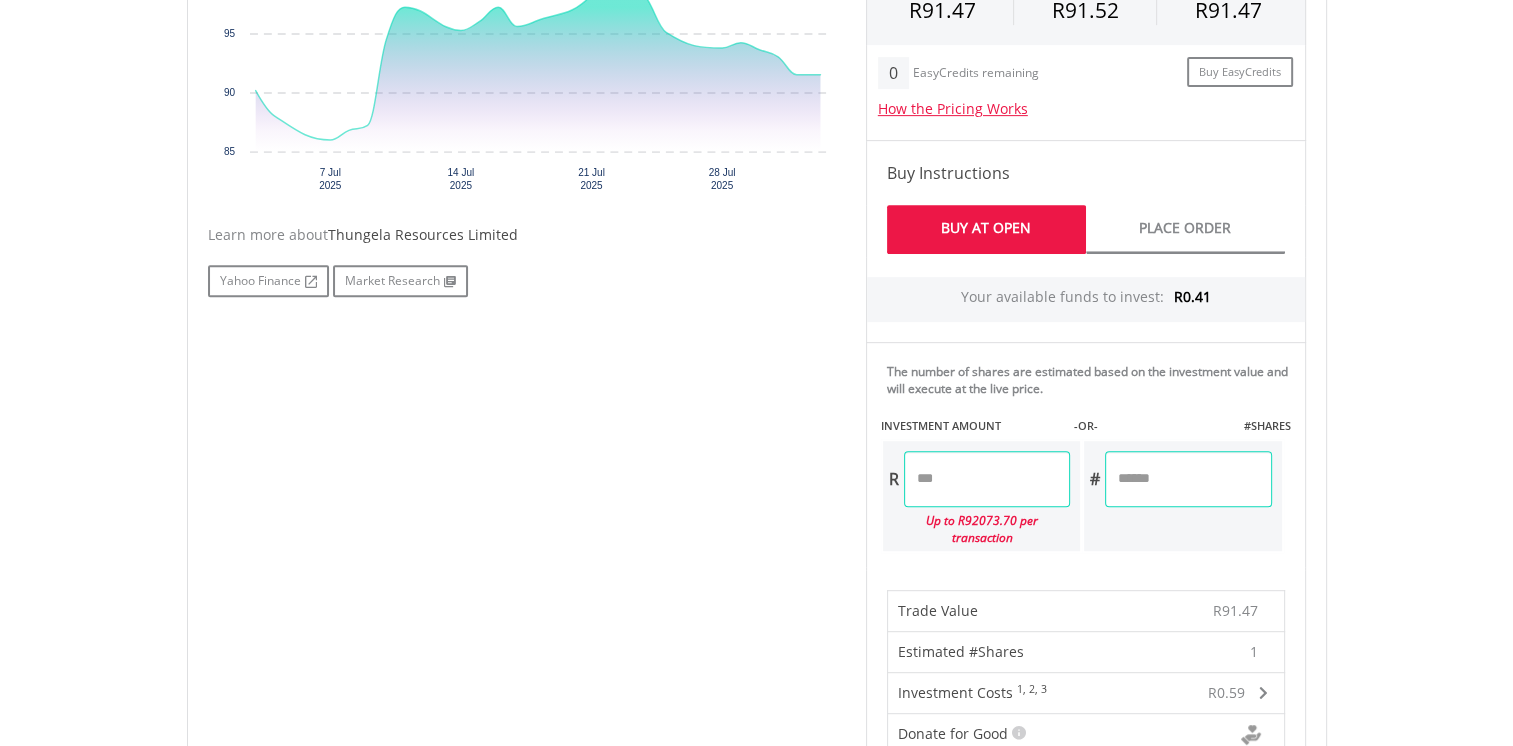 click on "*****" at bounding box center [987, 479] 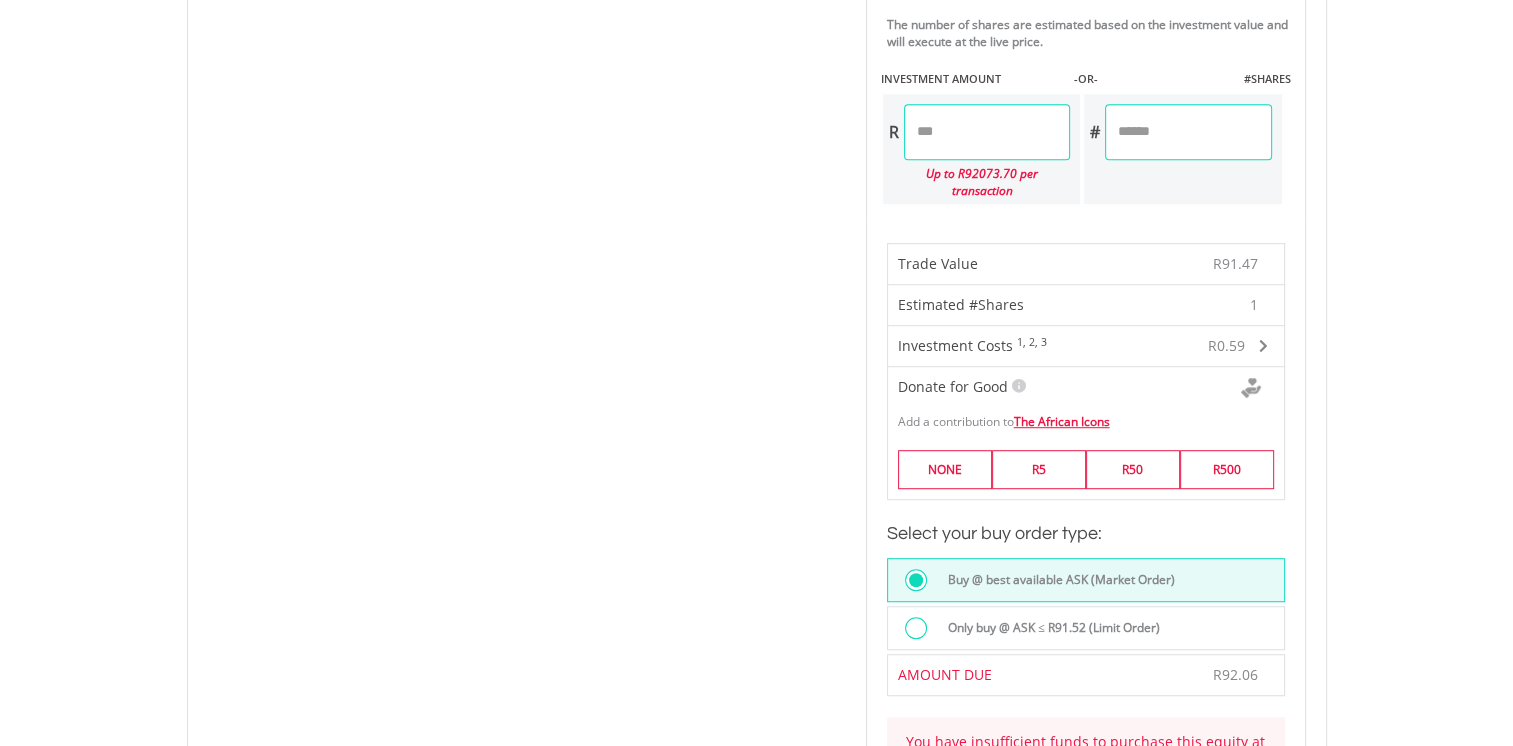 scroll, scrollTop: 1158, scrollLeft: 0, axis: vertical 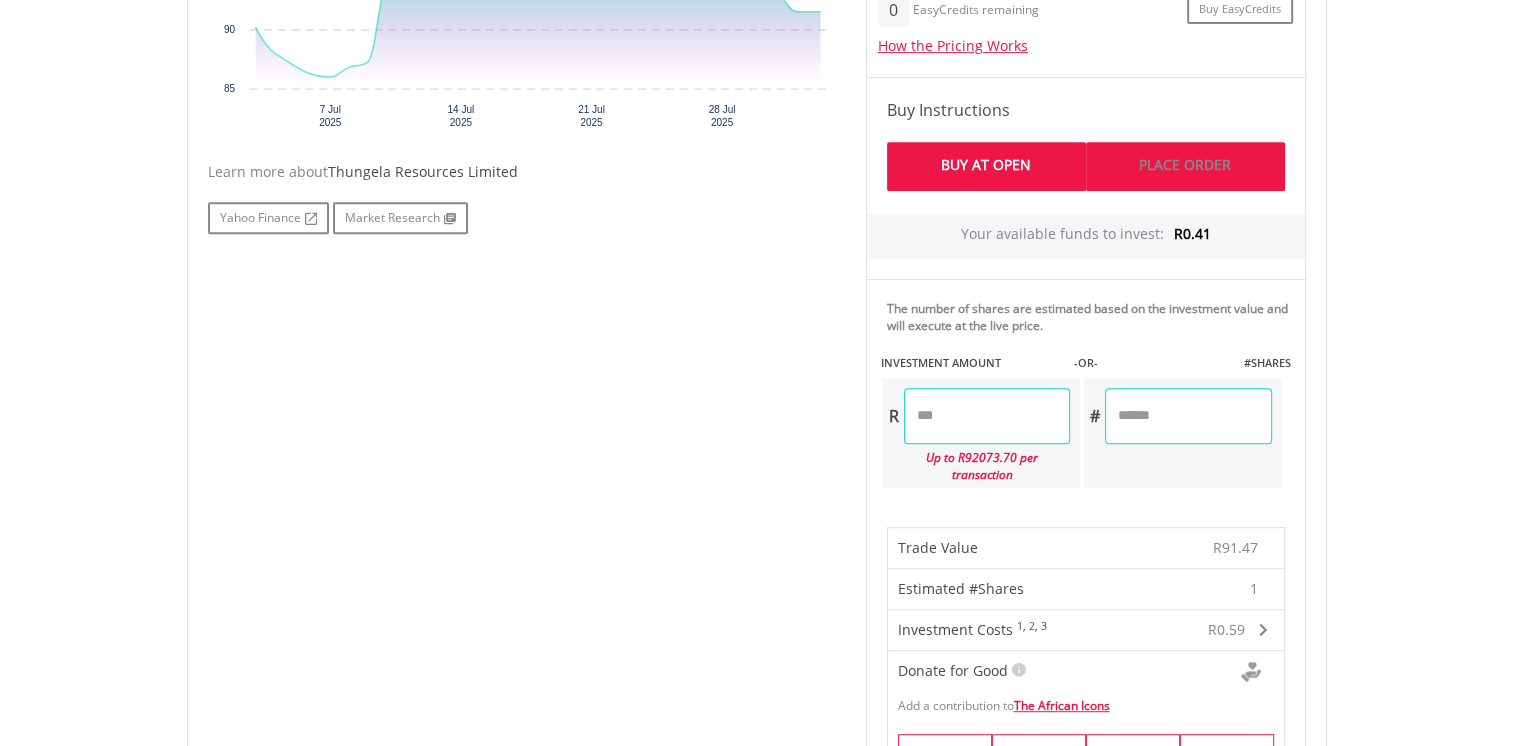type on "******" 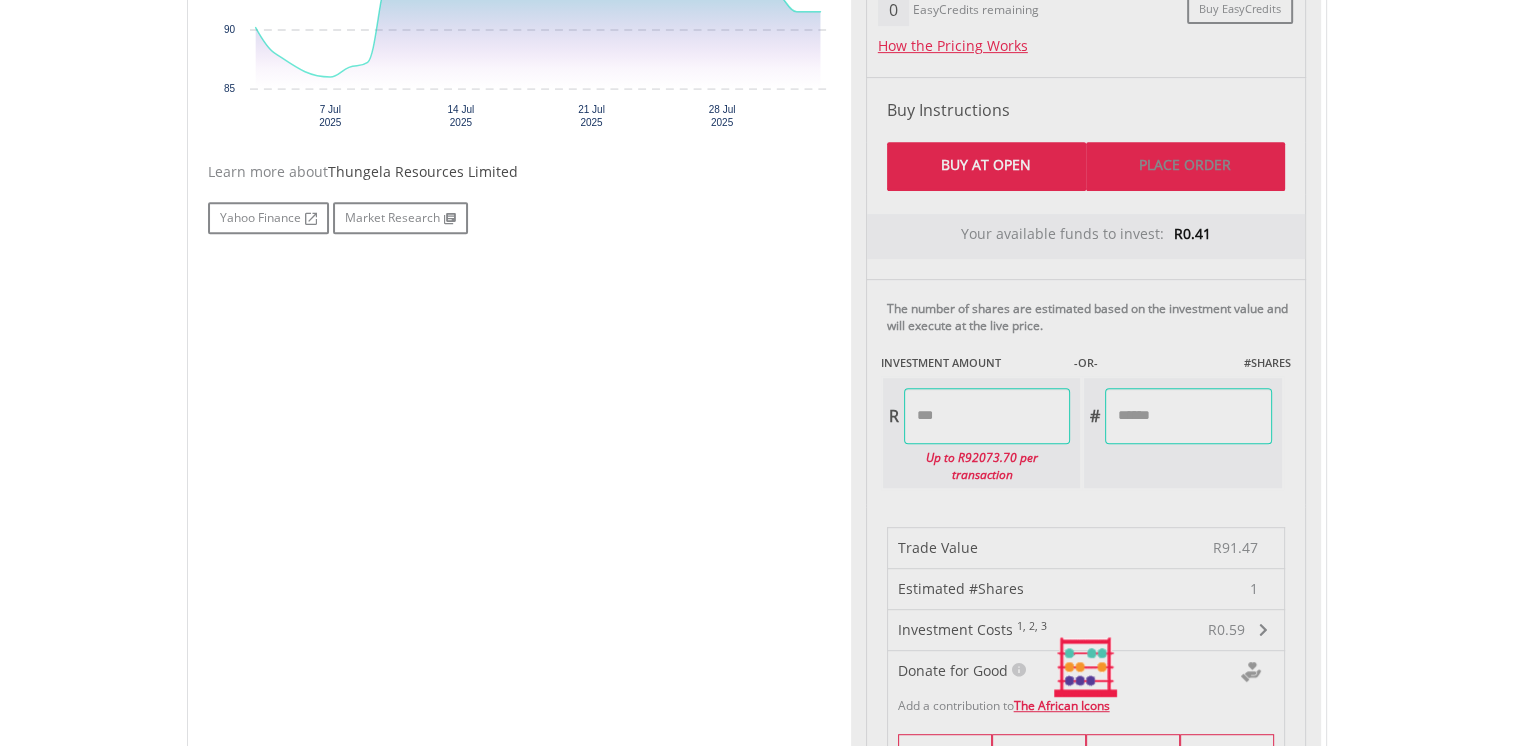 click on "Last Updated Price:
15-min. Delay*
Price Update Cost:
0
Credits
Market Closed
SELLING AT (BID)
BUYING AT                     (ASK)
LAST PRICE
R91.47
R91.52
R91.47
0
Buy EasyCredits" at bounding box center [1086, 668] 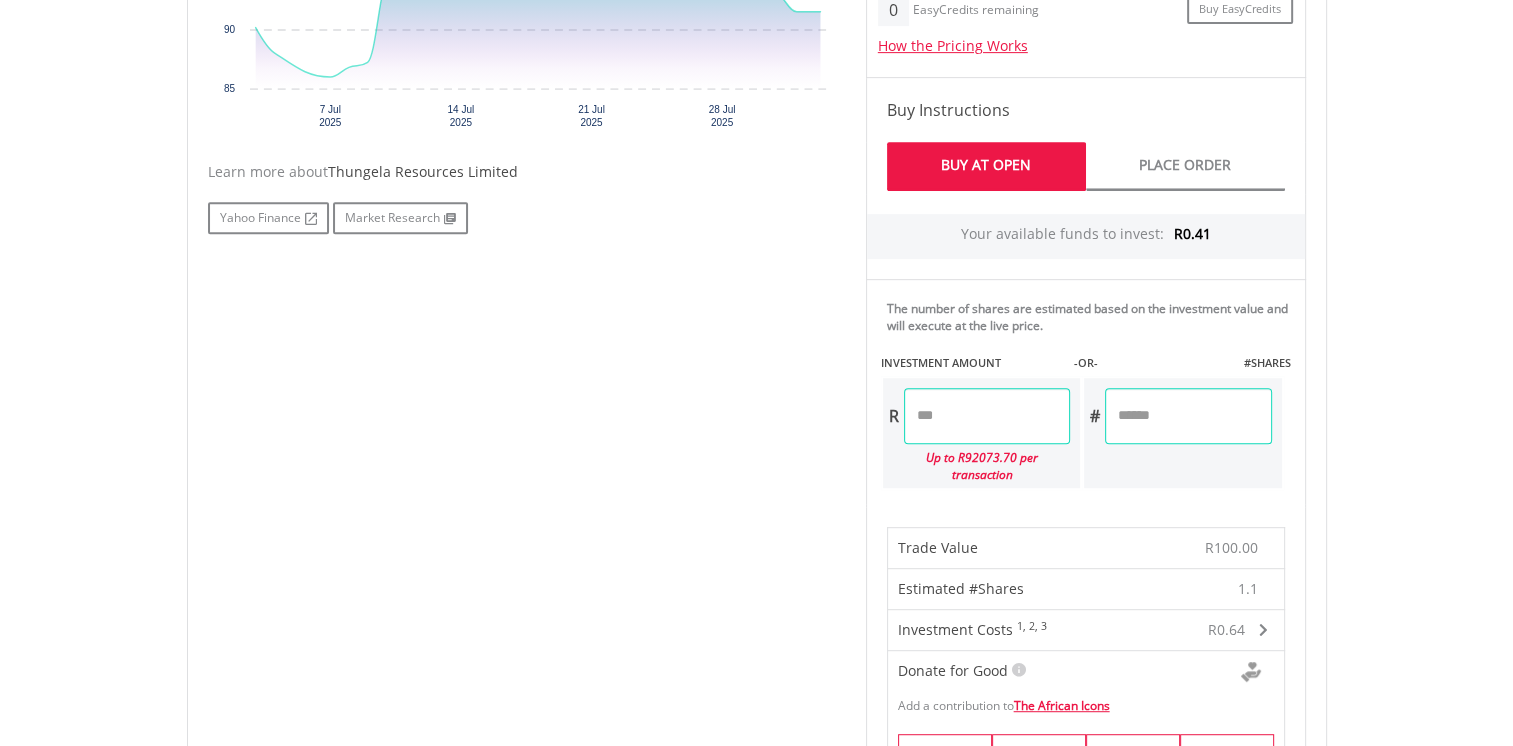 click on "Buy At Open" at bounding box center (986, 166) 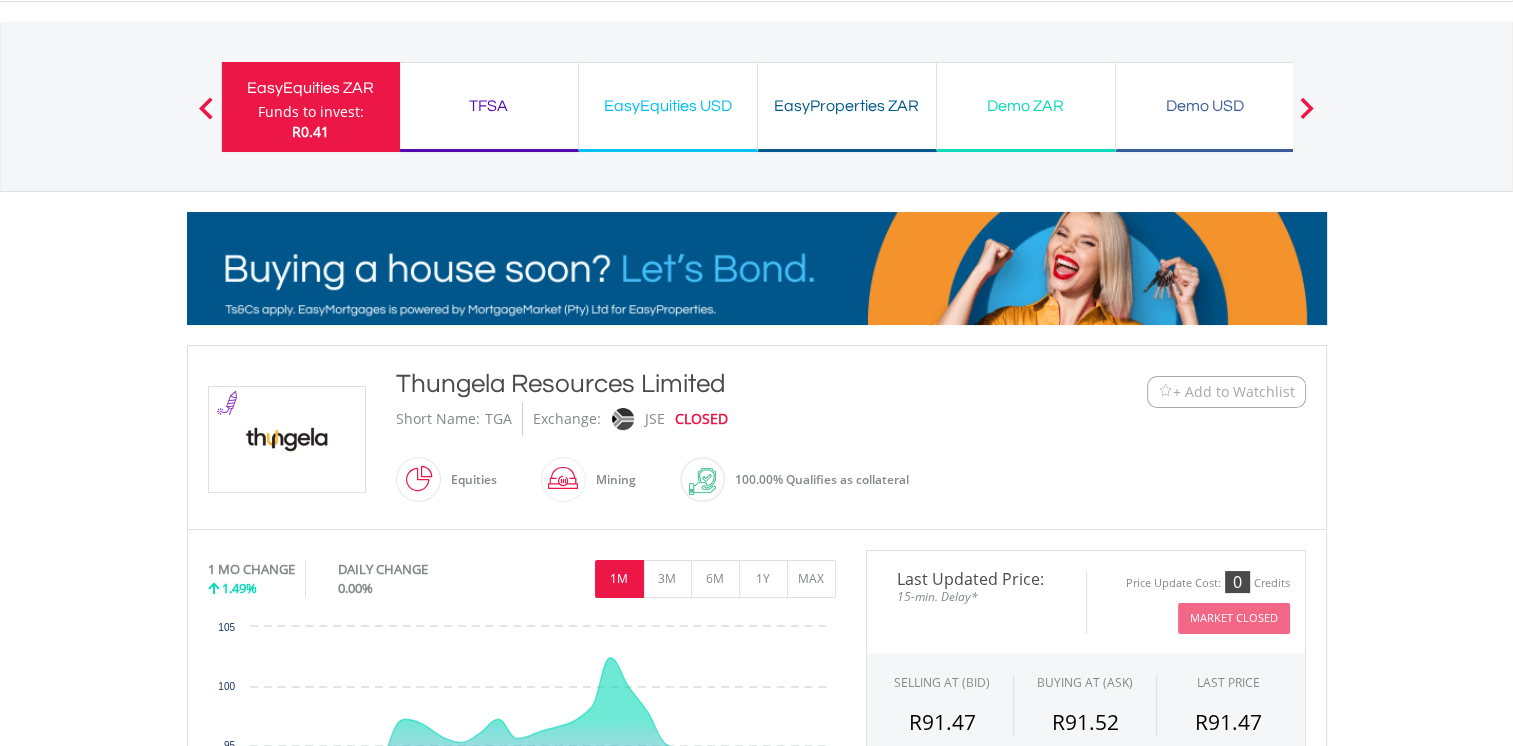 scroll, scrollTop: 0, scrollLeft: 0, axis: both 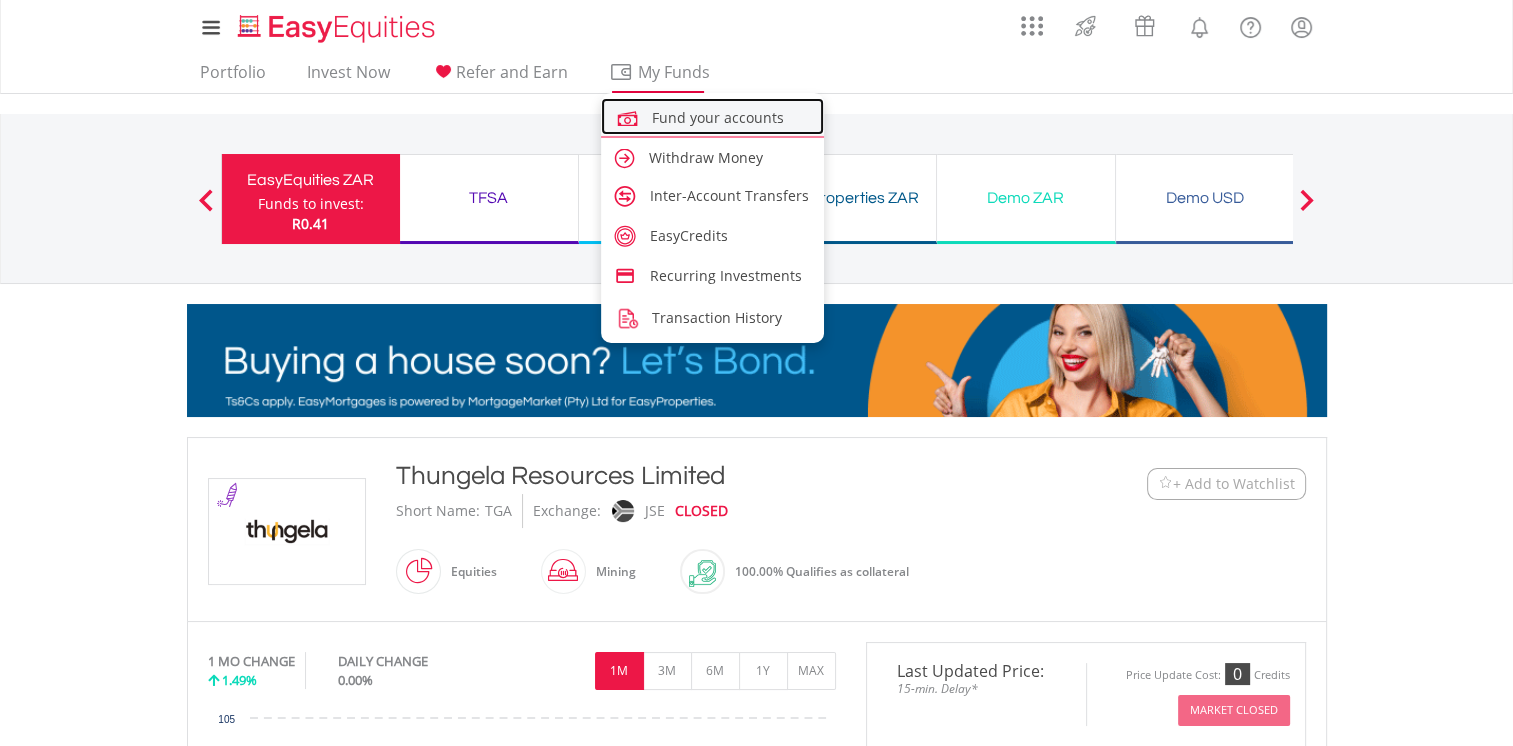 click on "Fund your accounts" at bounding box center (718, 117) 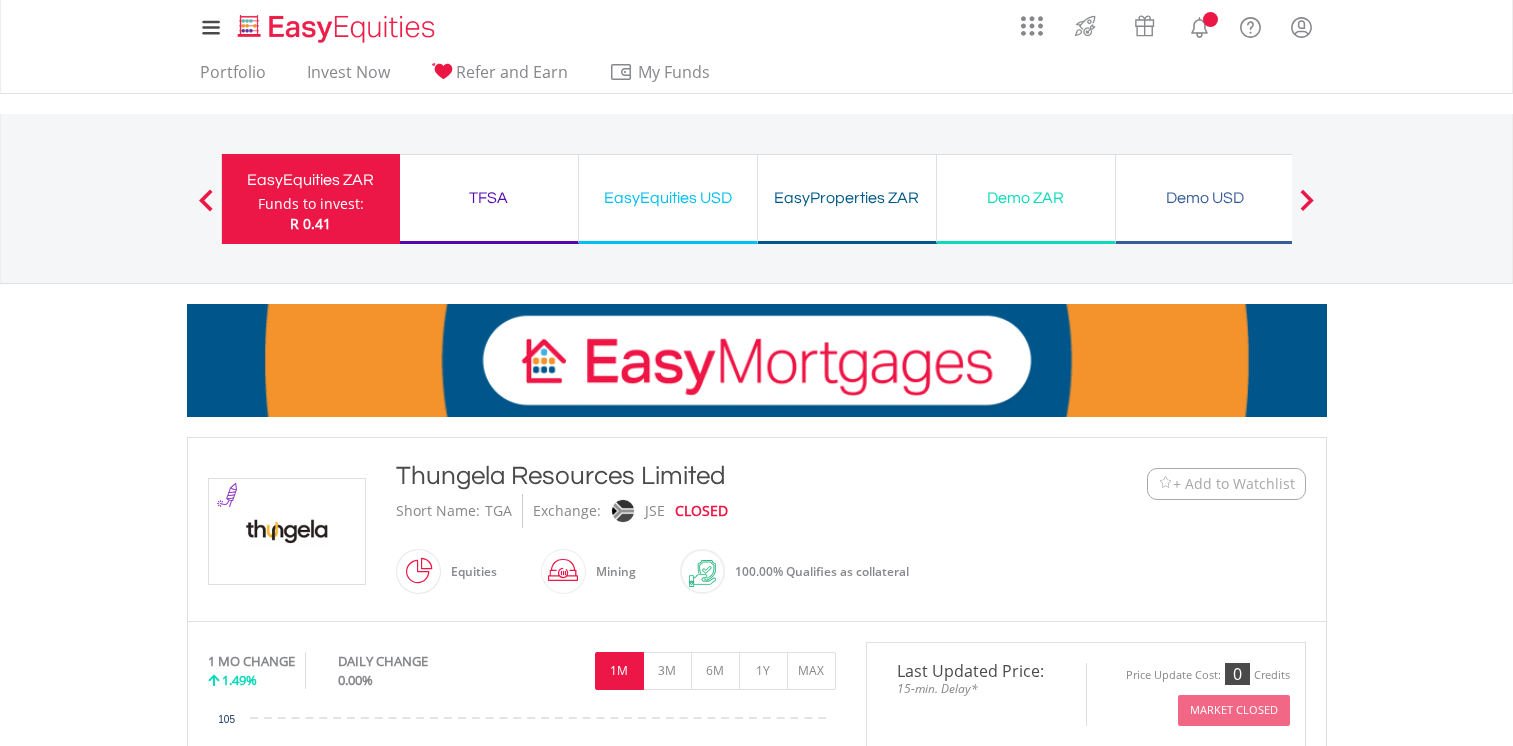 scroll, scrollTop: 0, scrollLeft: 0, axis: both 